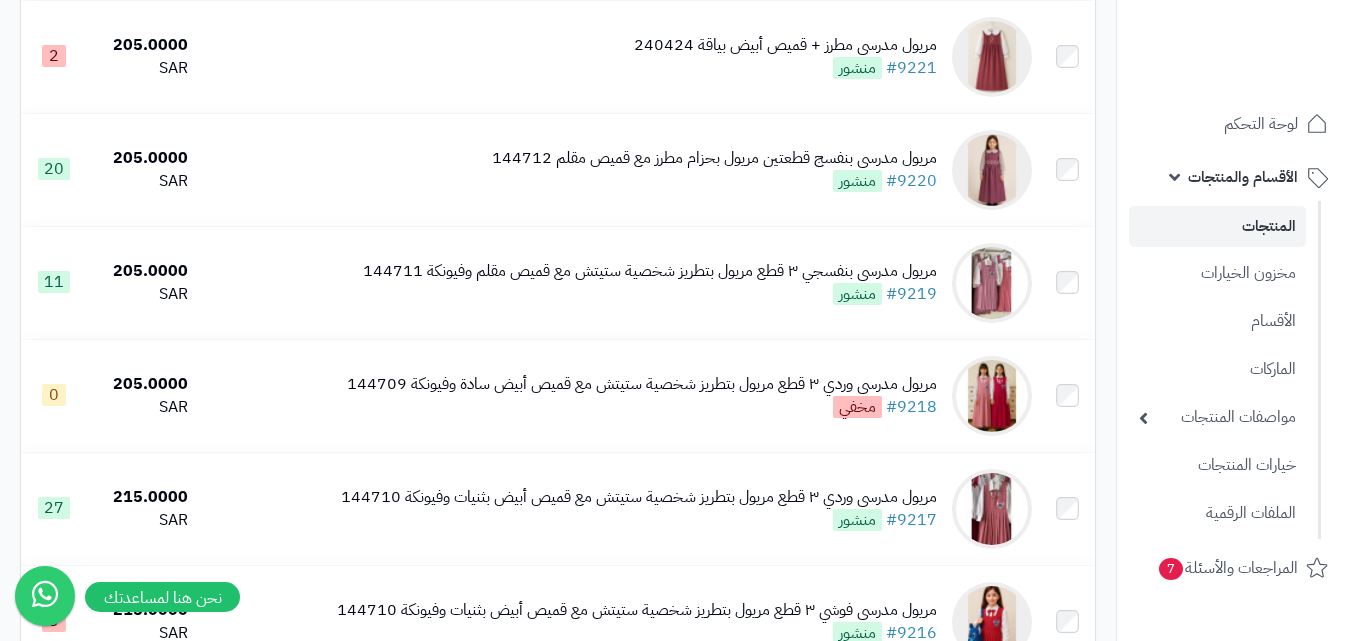 scroll, scrollTop: 1800, scrollLeft: 0, axis: vertical 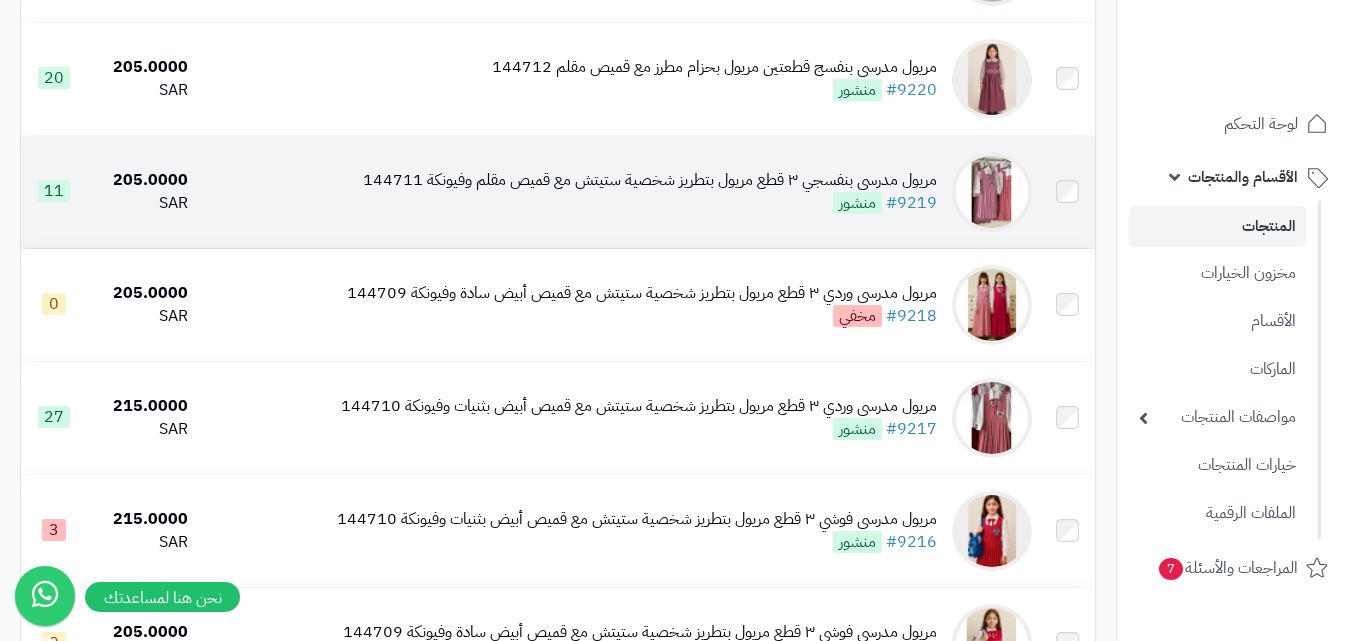 click at bounding box center [992, 192] 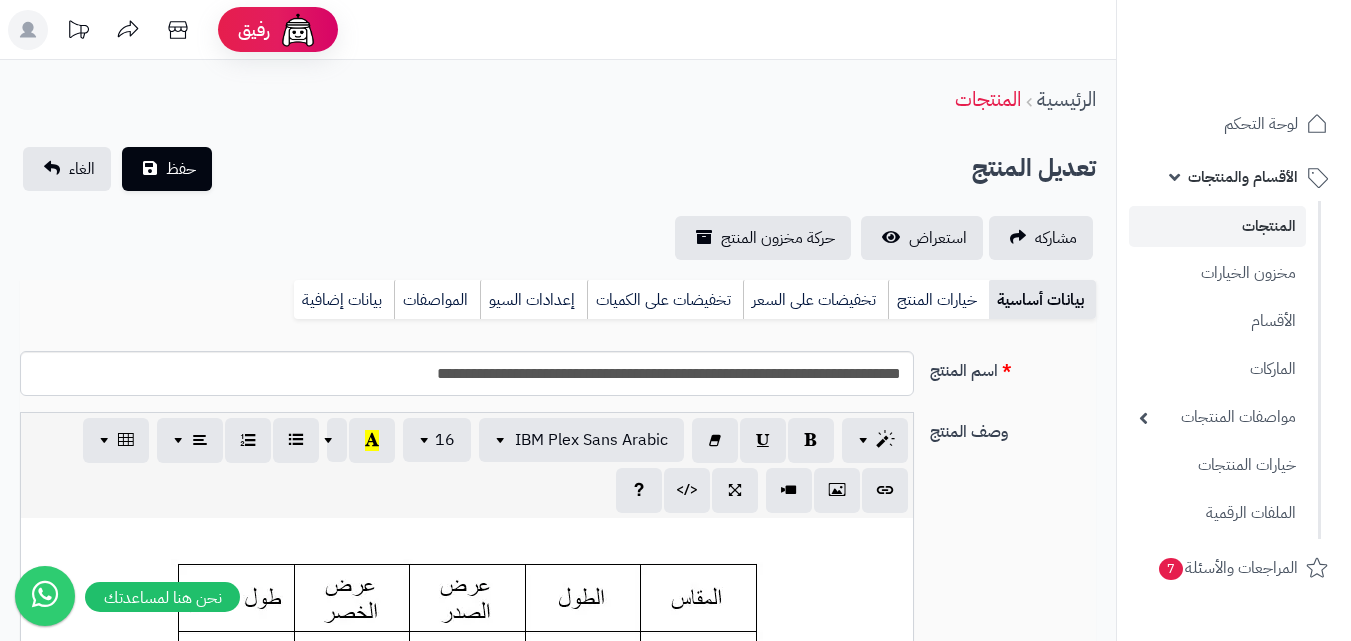 scroll, scrollTop: 0, scrollLeft: 0, axis: both 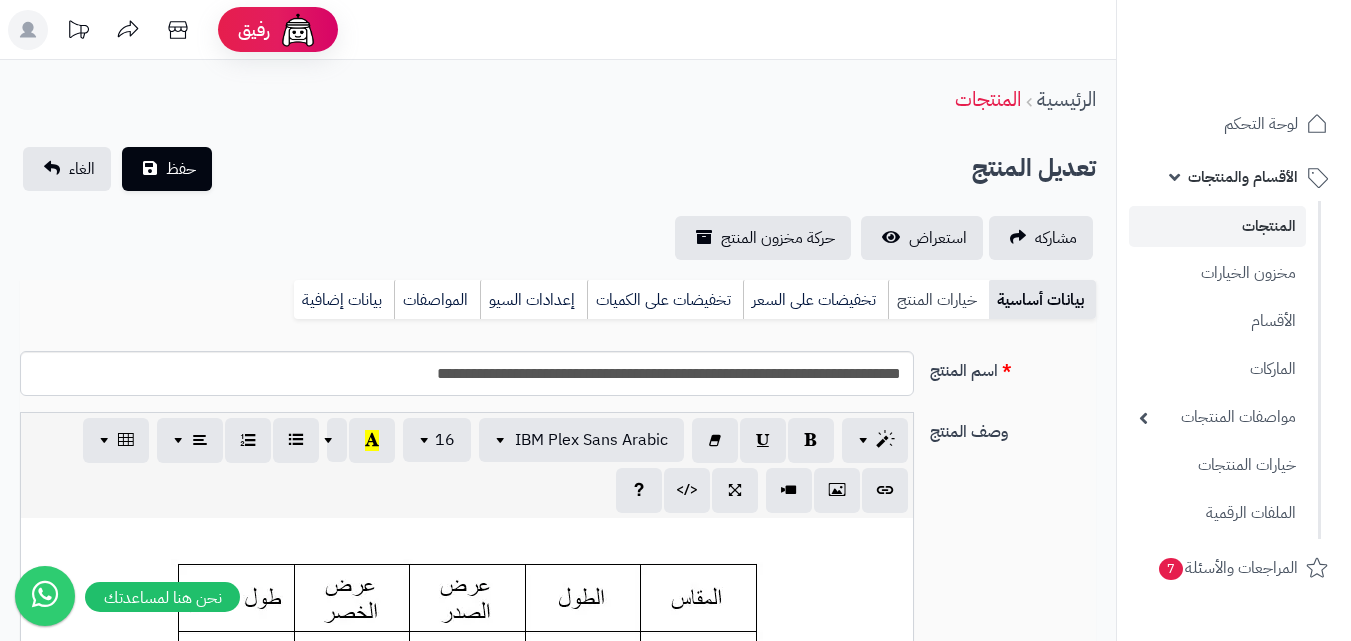 click on "خيارات المنتج" at bounding box center (938, 300) 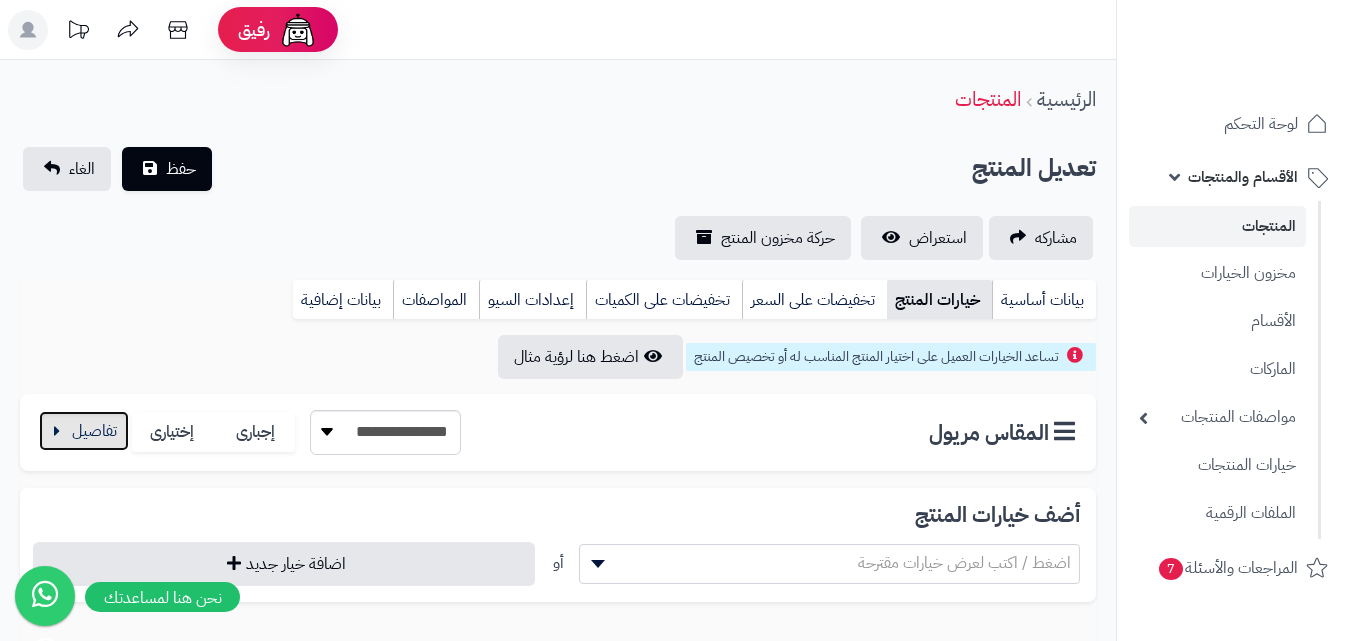 click at bounding box center (84, 431) 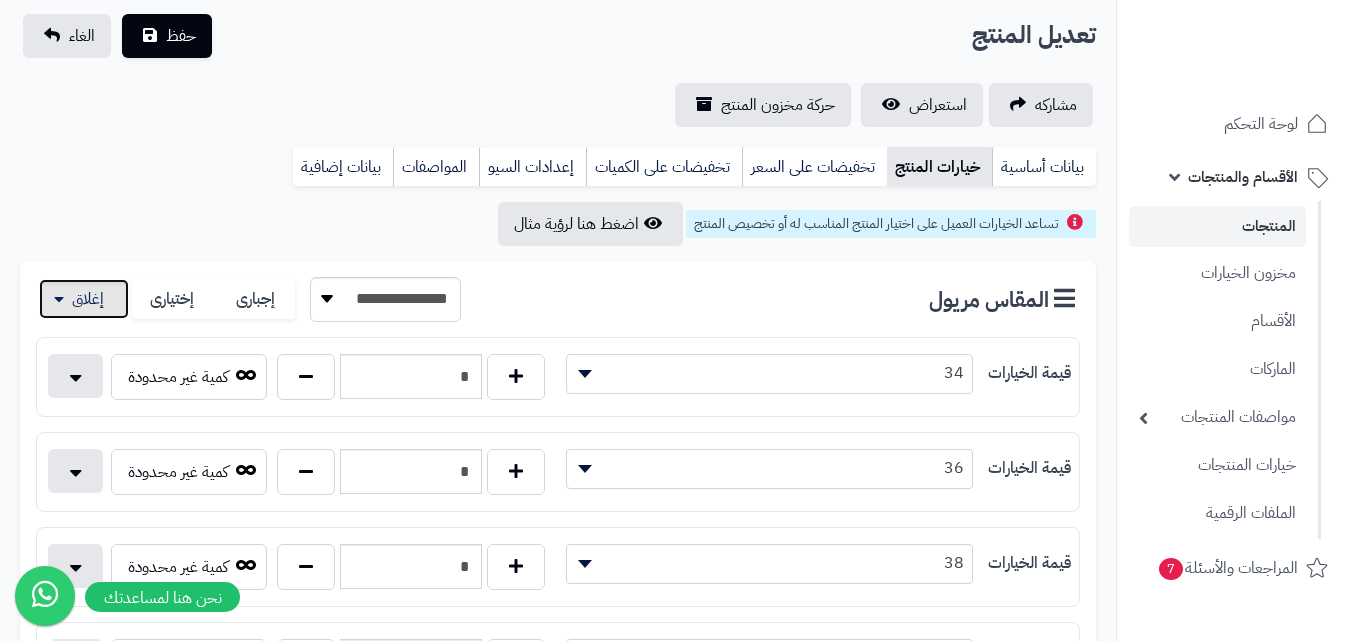 scroll, scrollTop: 0, scrollLeft: 0, axis: both 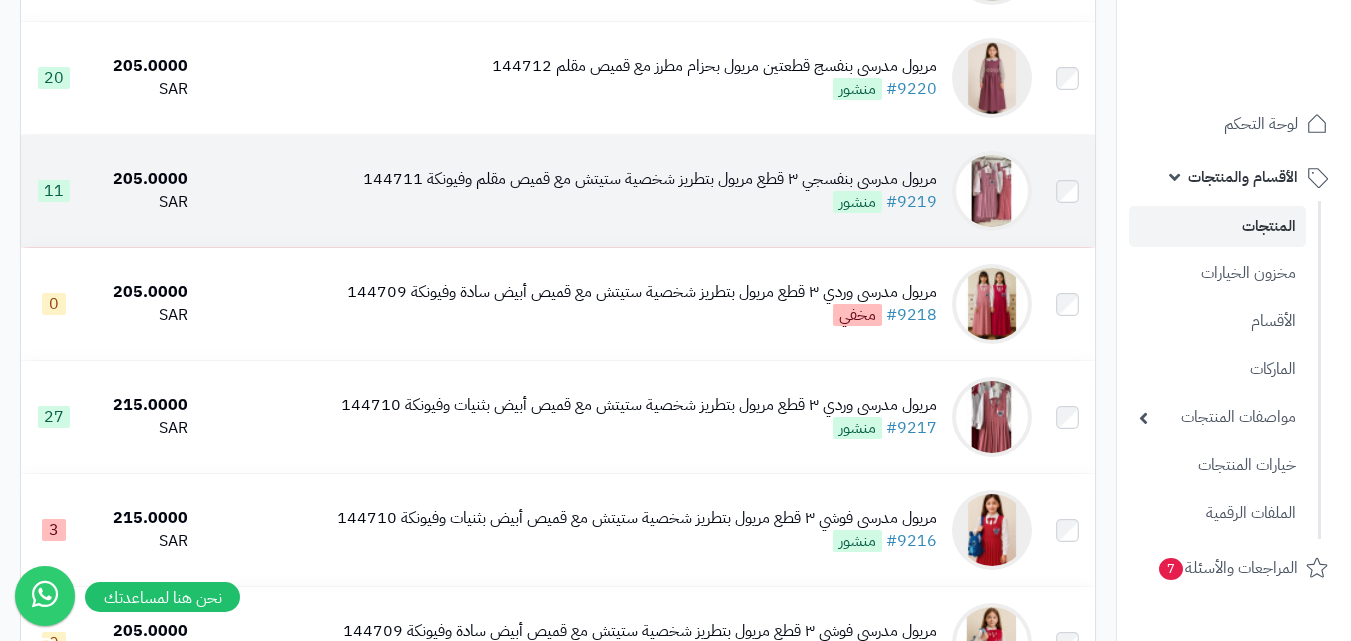click at bounding box center [992, 191] 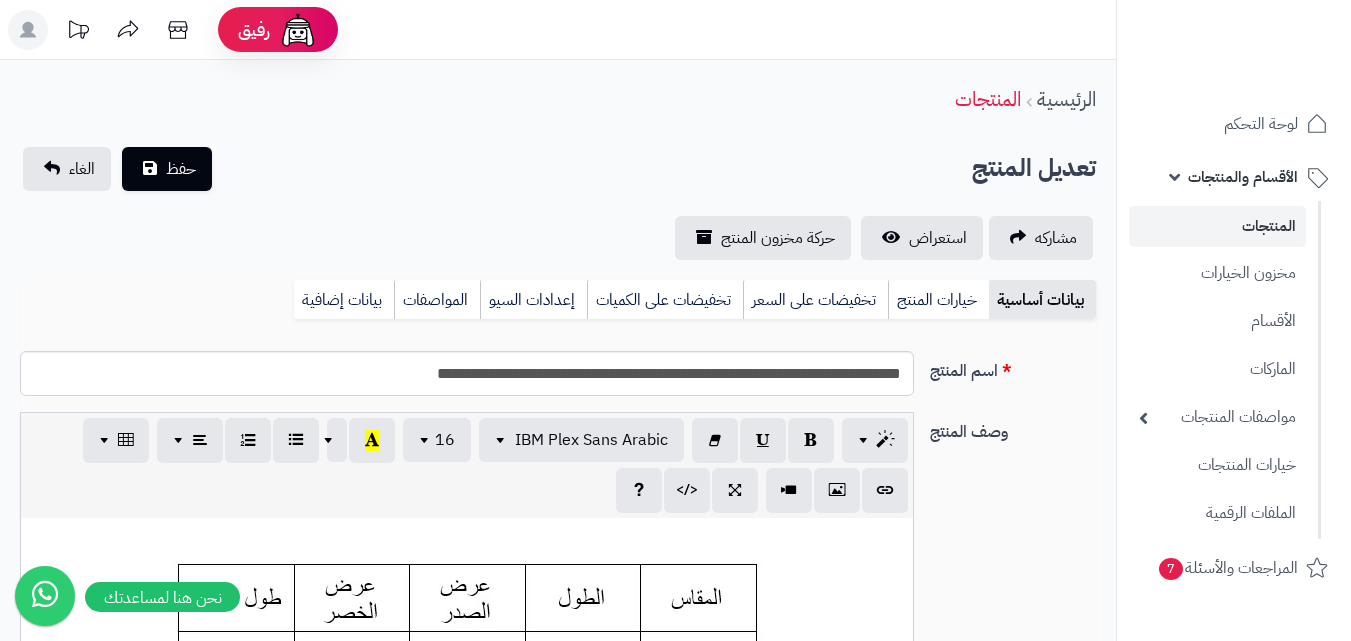 scroll, scrollTop: 500, scrollLeft: 0, axis: vertical 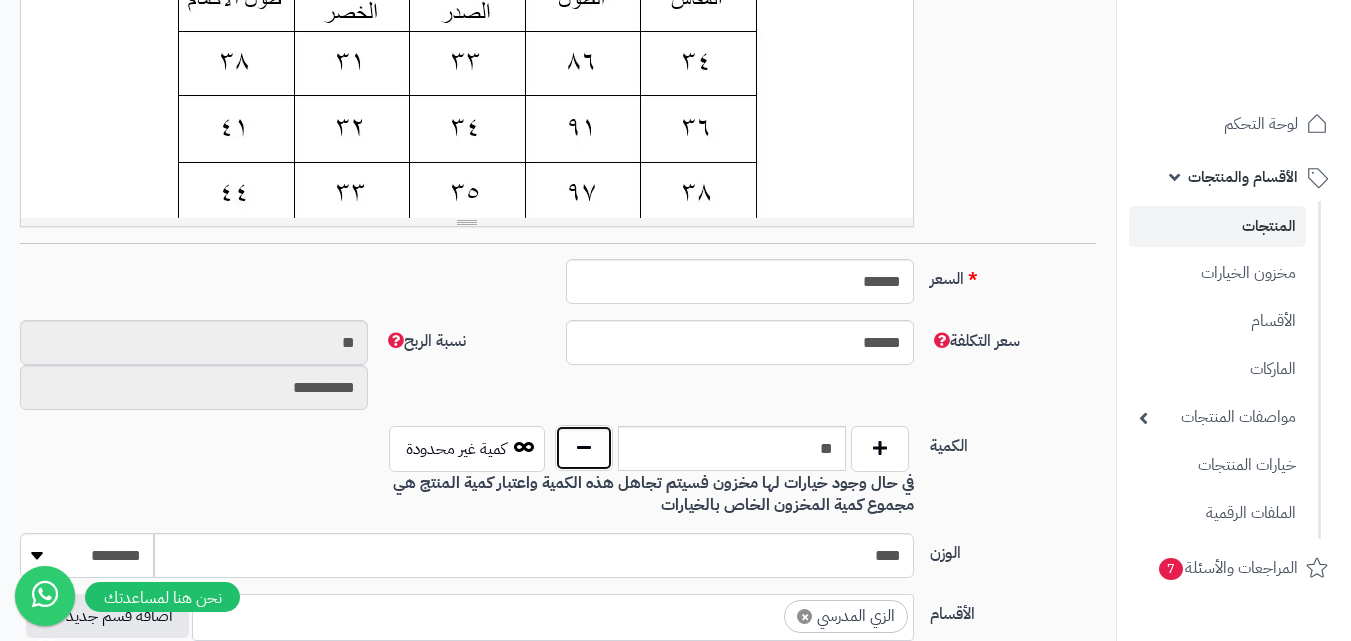 click at bounding box center [584, 448] 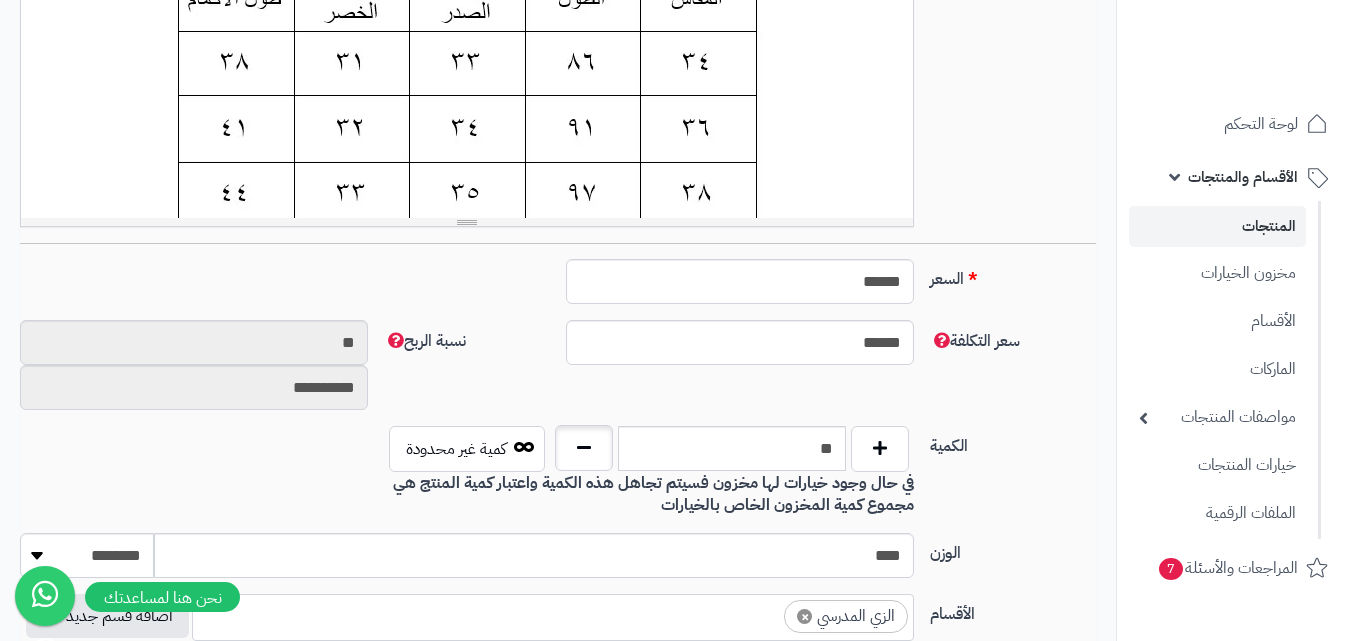 type on "**" 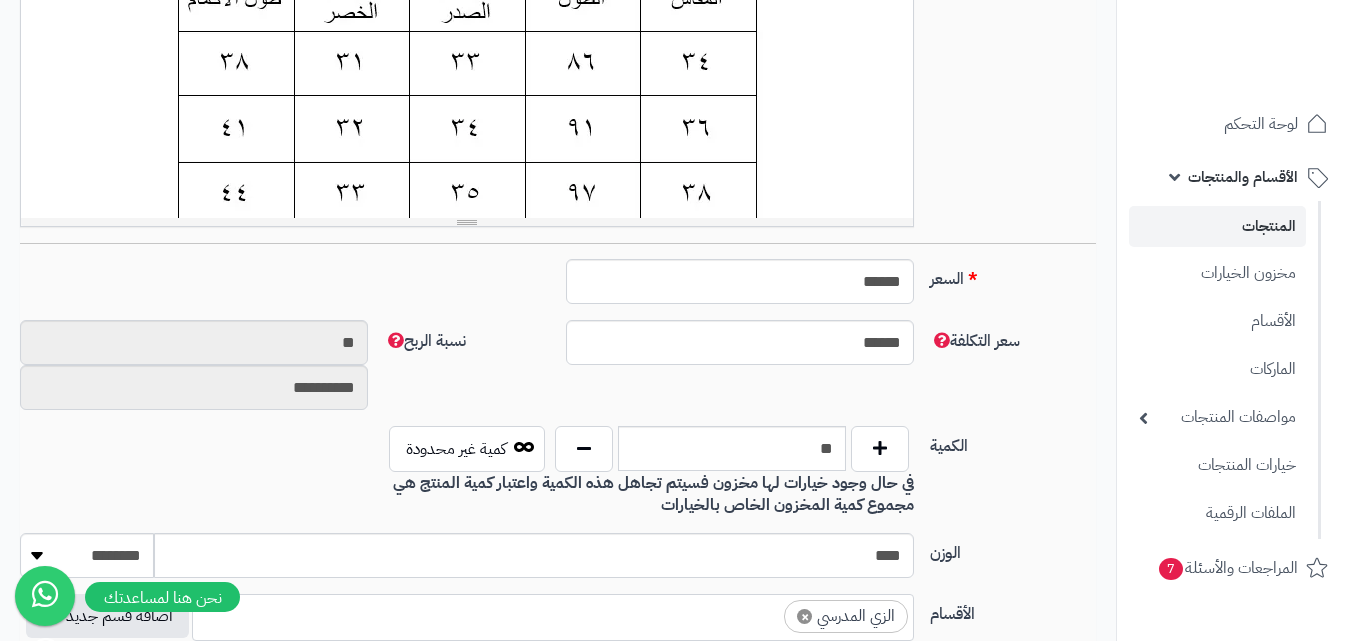 scroll, scrollTop: 100, scrollLeft: 0, axis: vertical 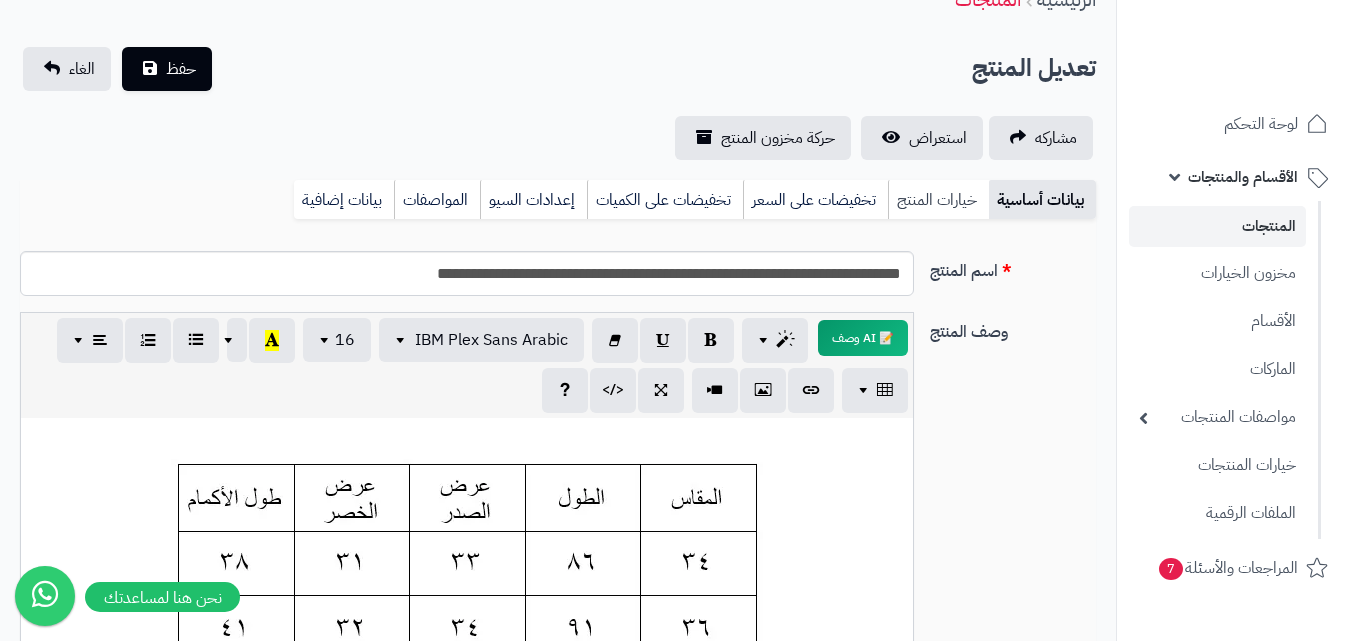 click on "خيارات المنتج" at bounding box center (938, 200) 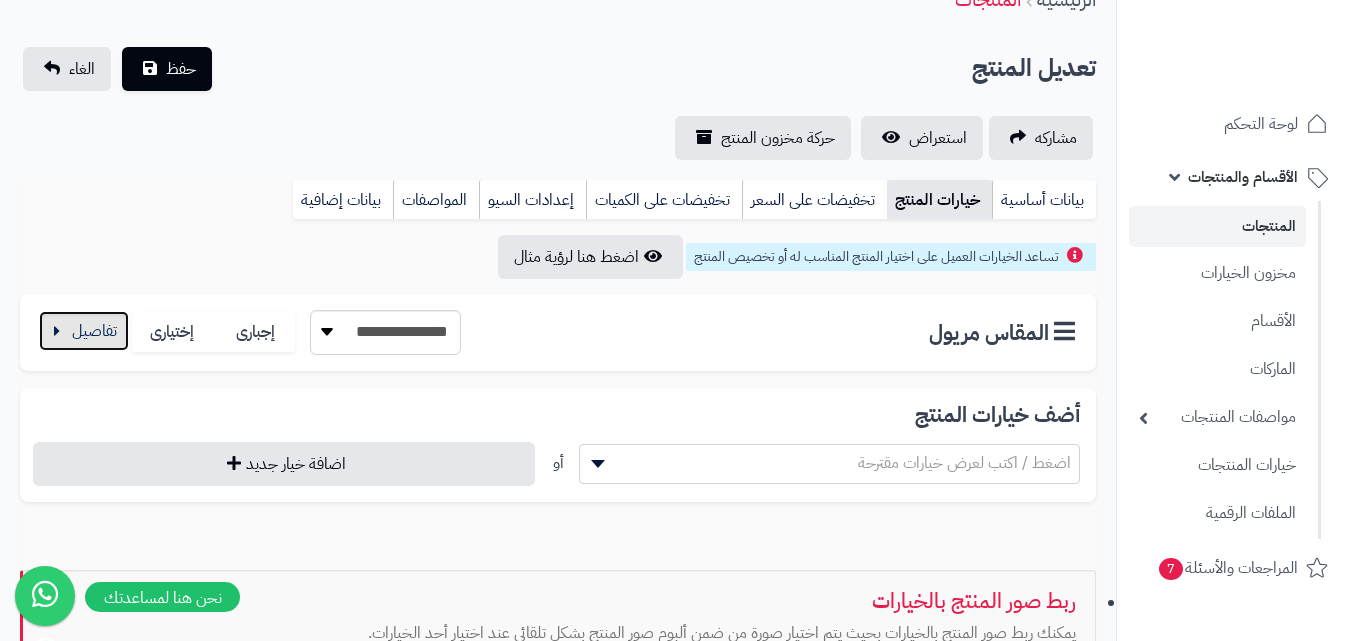 click at bounding box center (84, 331) 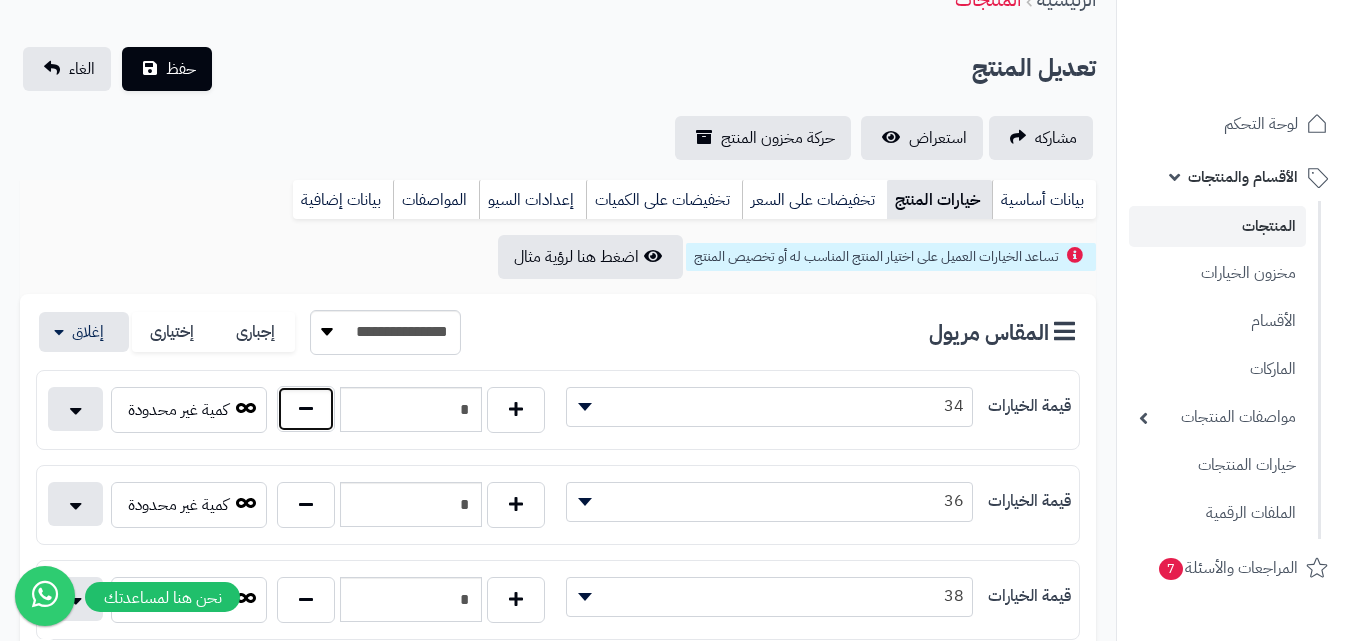 click at bounding box center (306, 409) 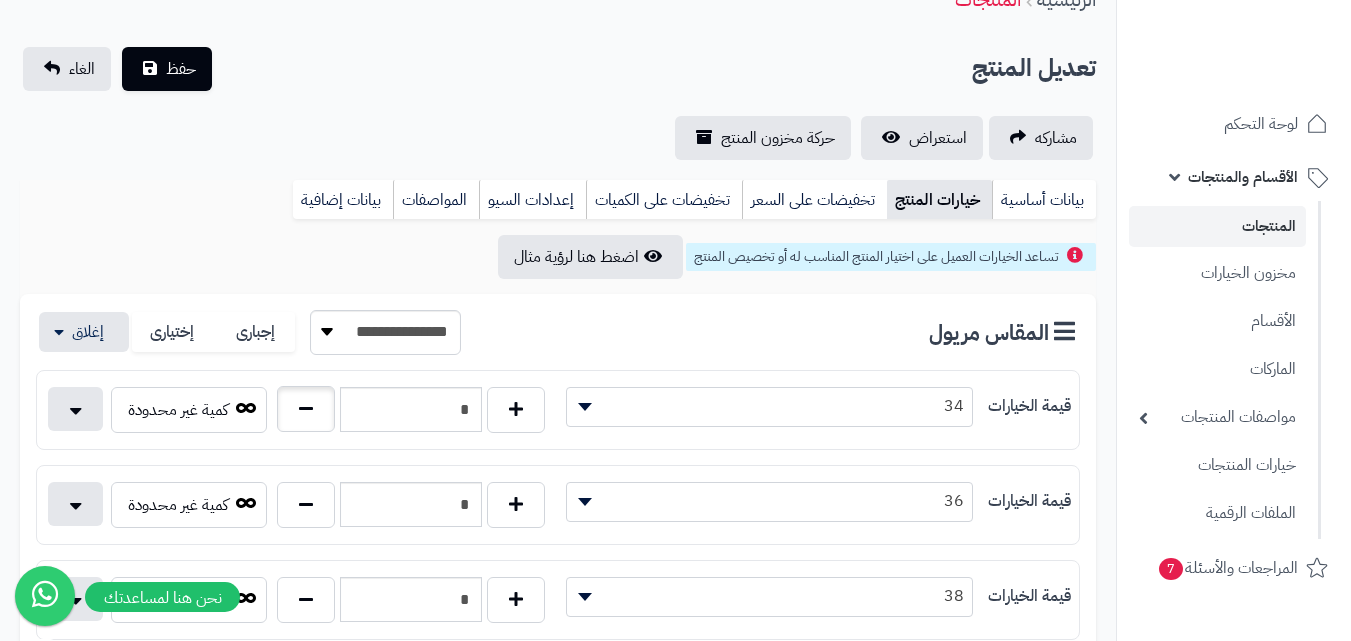 type on "*" 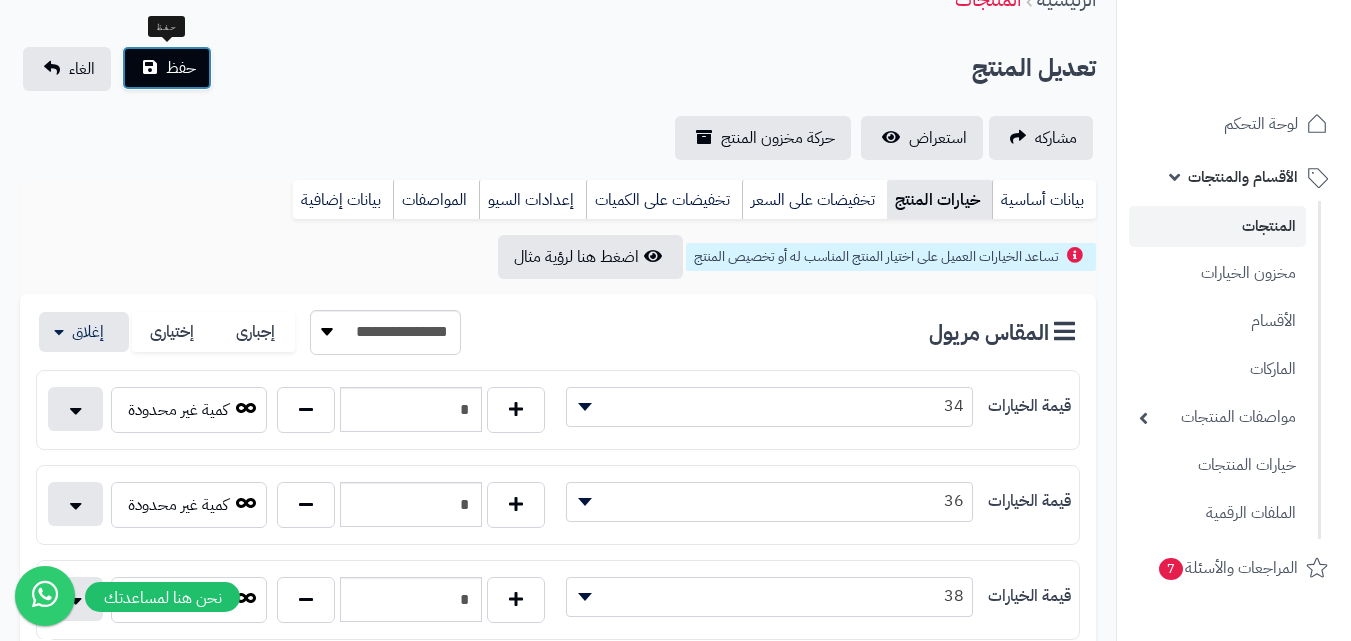 click on "حفظ" at bounding box center [181, 68] 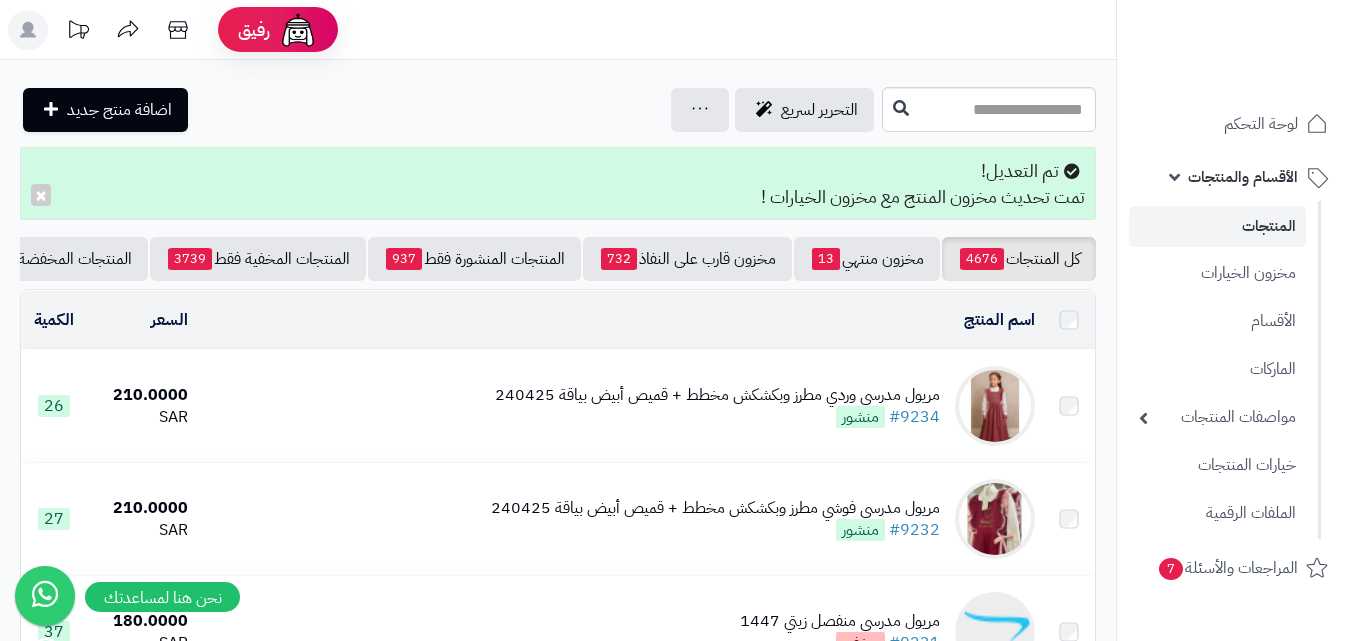 scroll, scrollTop: 0, scrollLeft: 0, axis: both 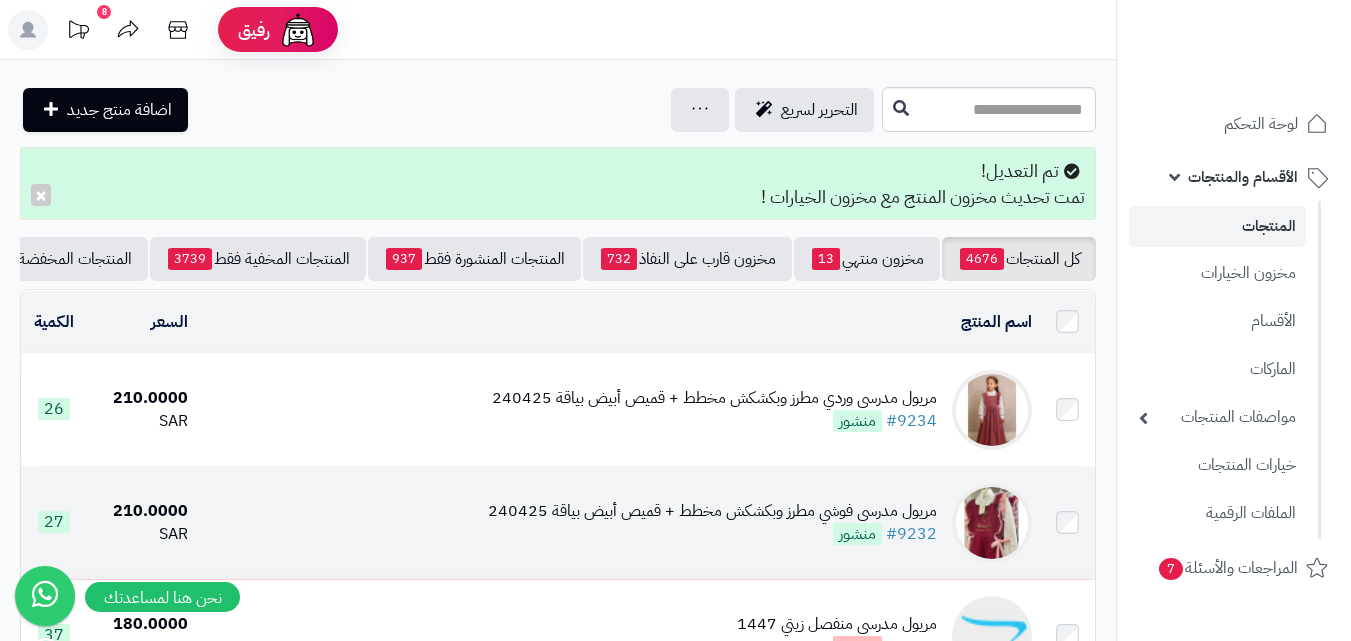 click at bounding box center (992, 523) 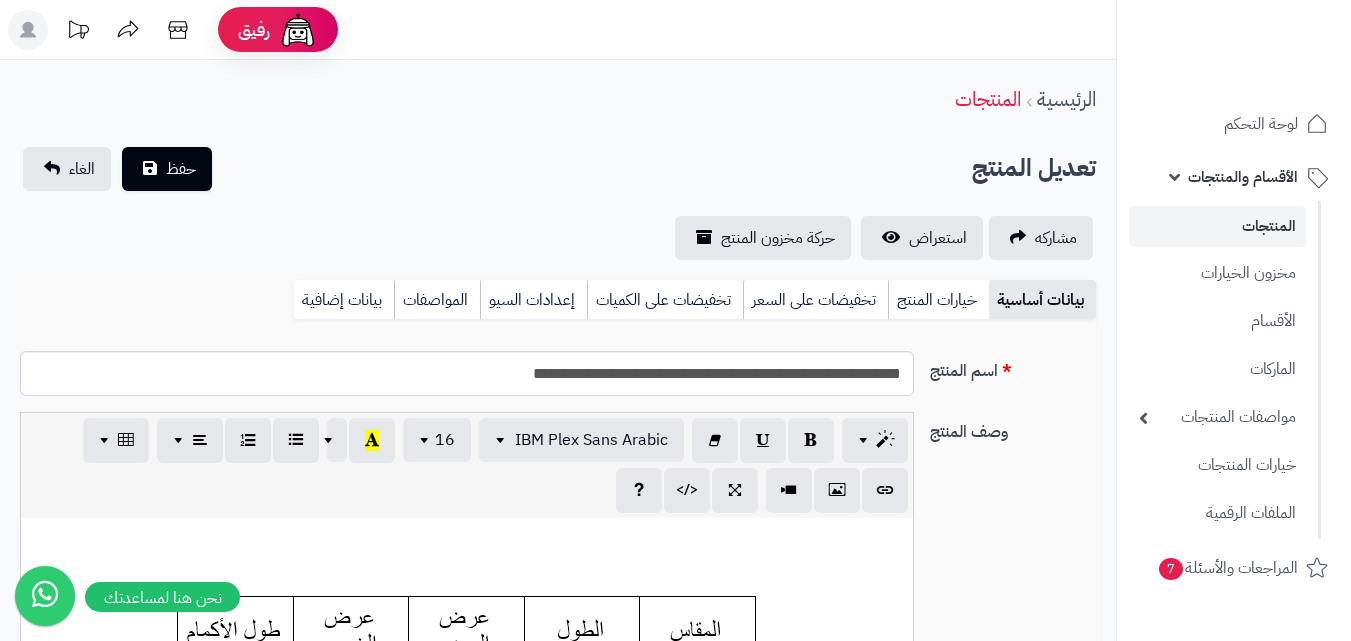 scroll, scrollTop: 183, scrollLeft: 0, axis: vertical 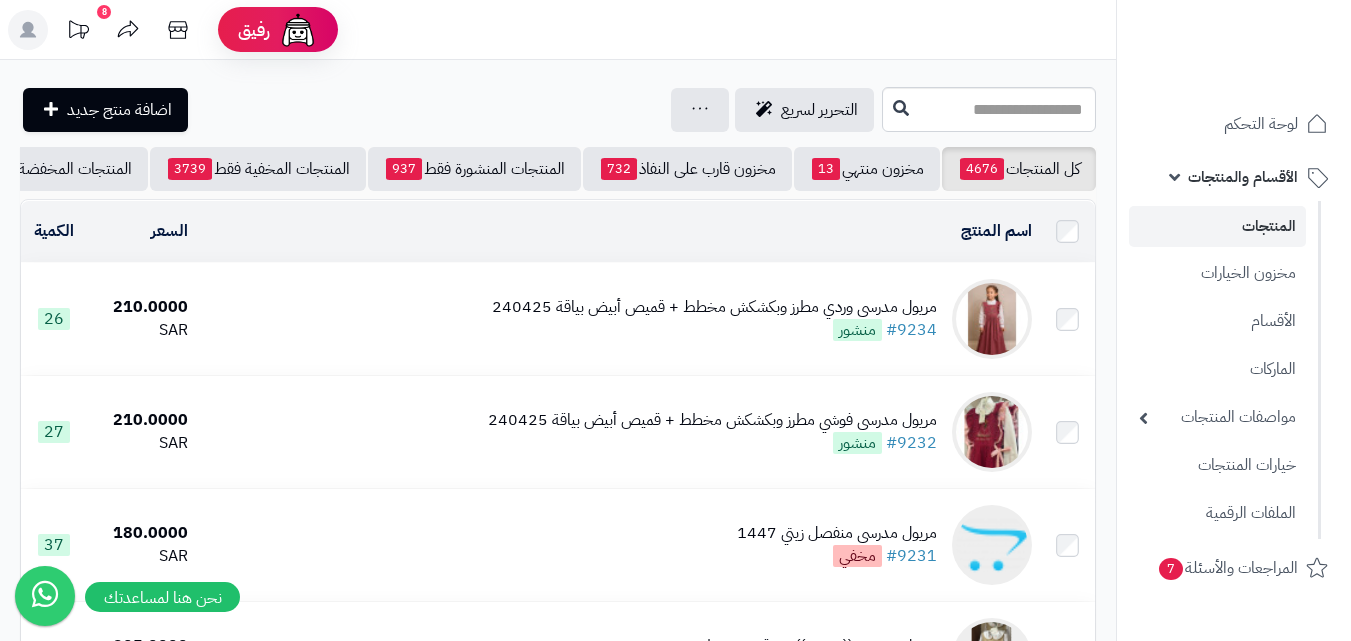 click at bounding box center [992, 319] 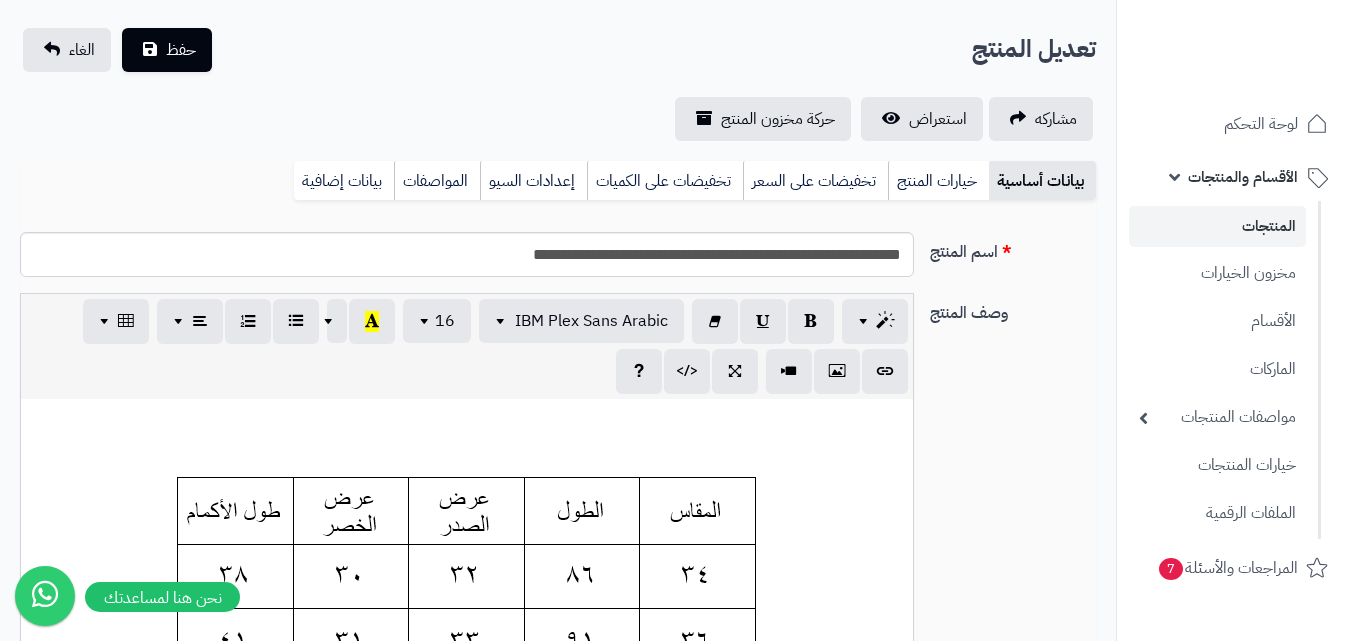 scroll, scrollTop: 600, scrollLeft: 0, axis: vertical 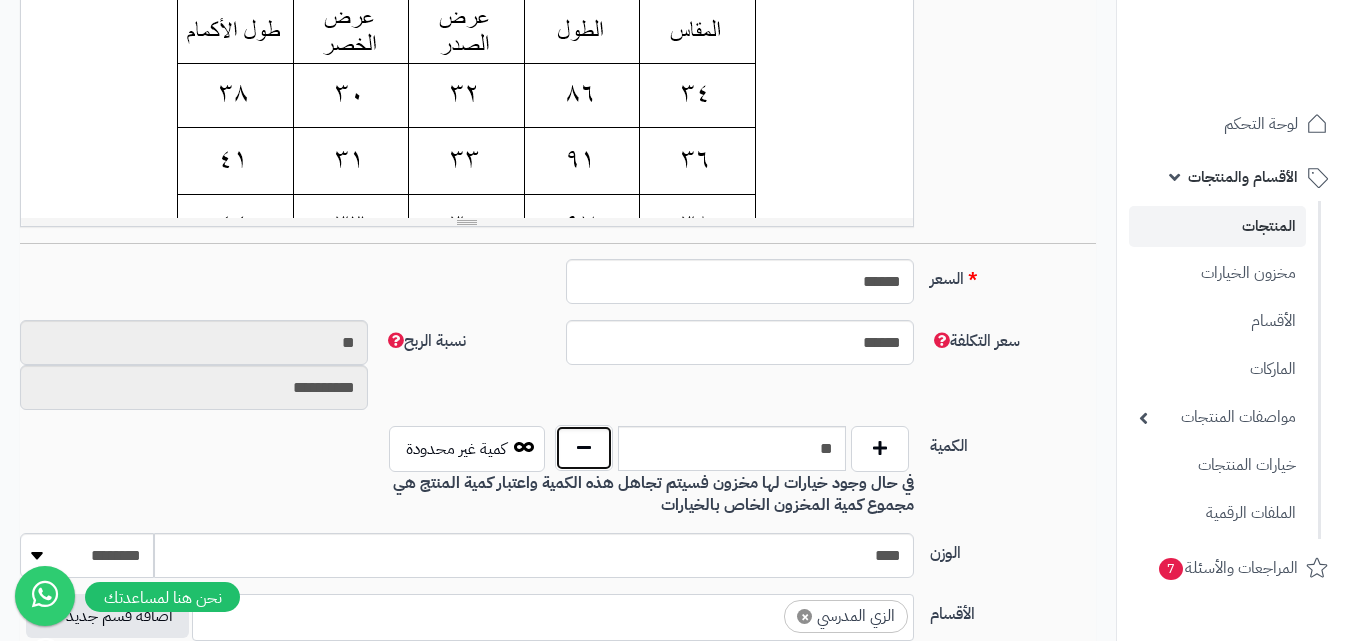 click at bounding box center [584, 448] 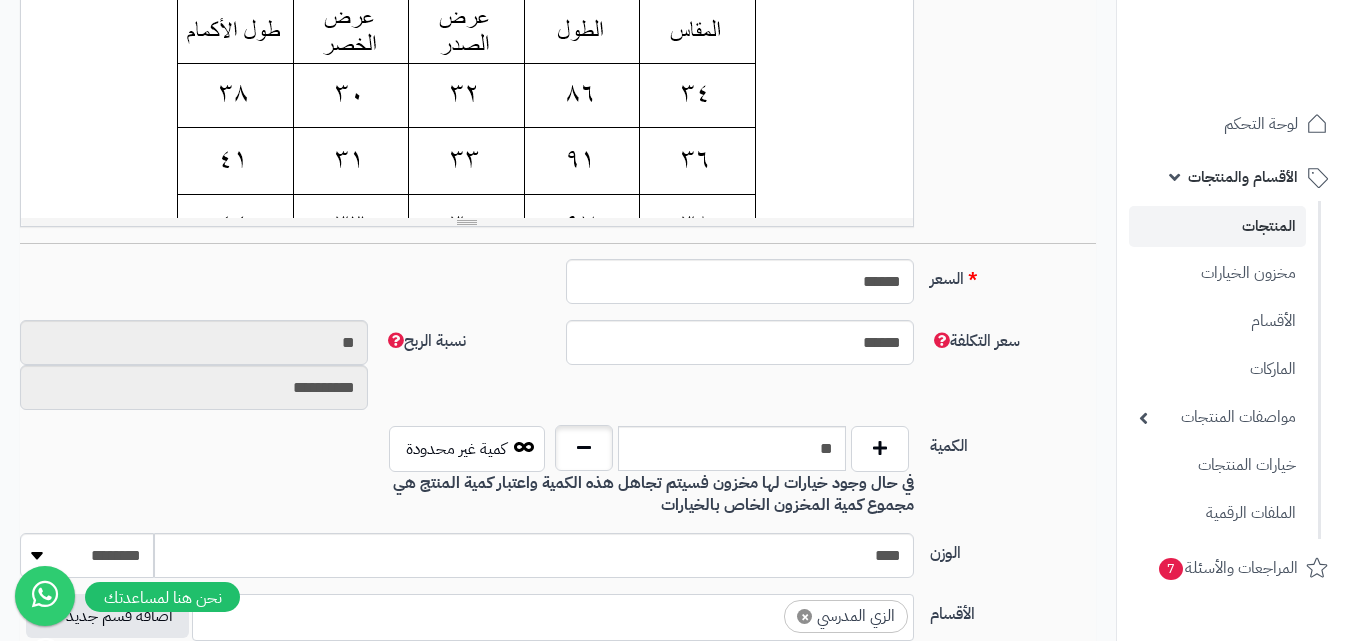 type on "**" 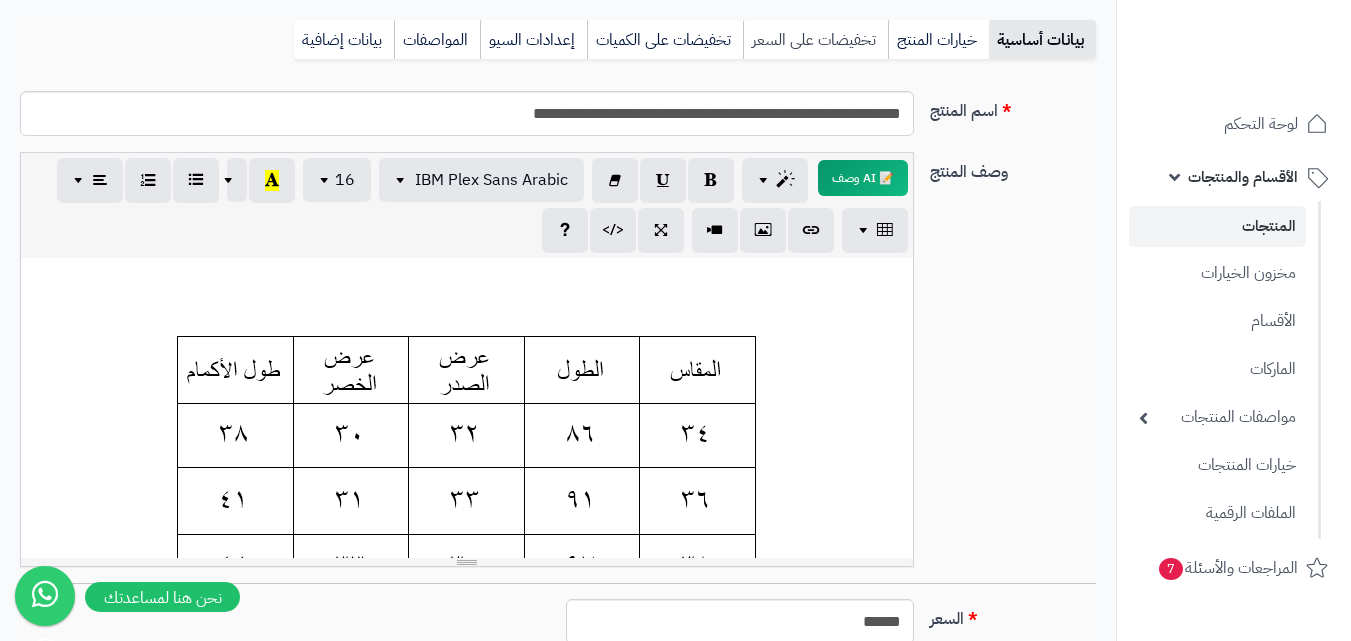 scroll, scrollTop: 100, scrollLeft: 0, axis: vertical 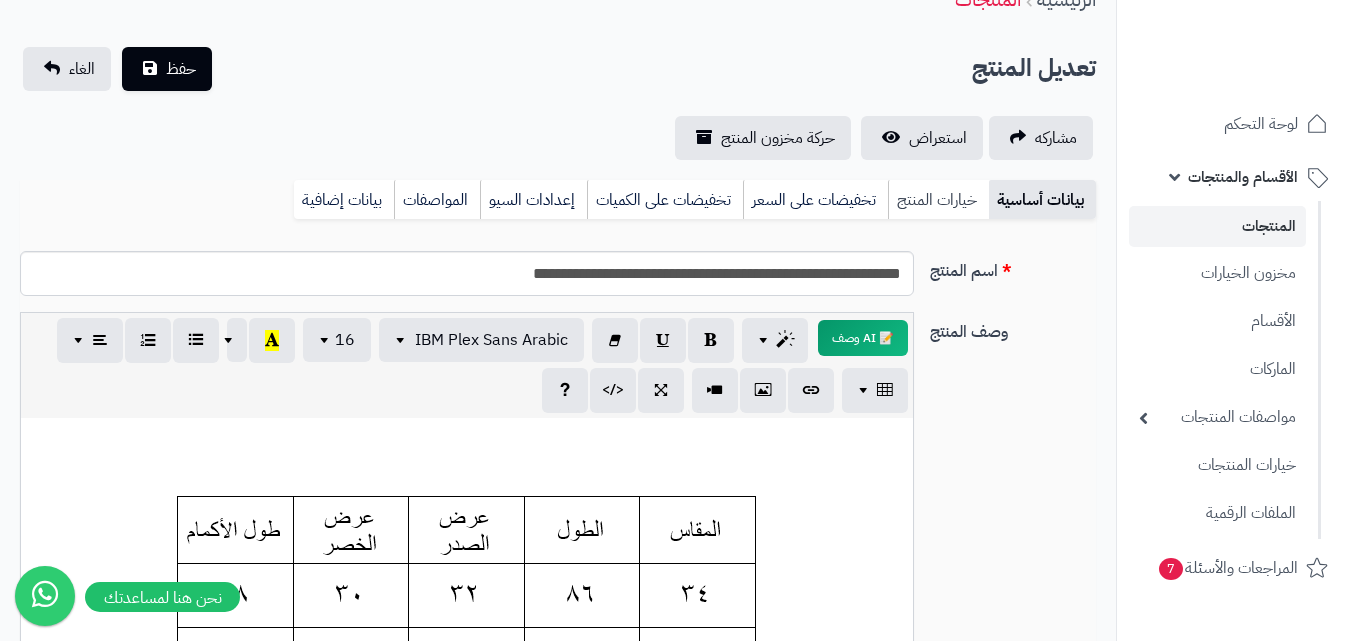 click on "خيارات المنتج" at bounding box center (938, 200) 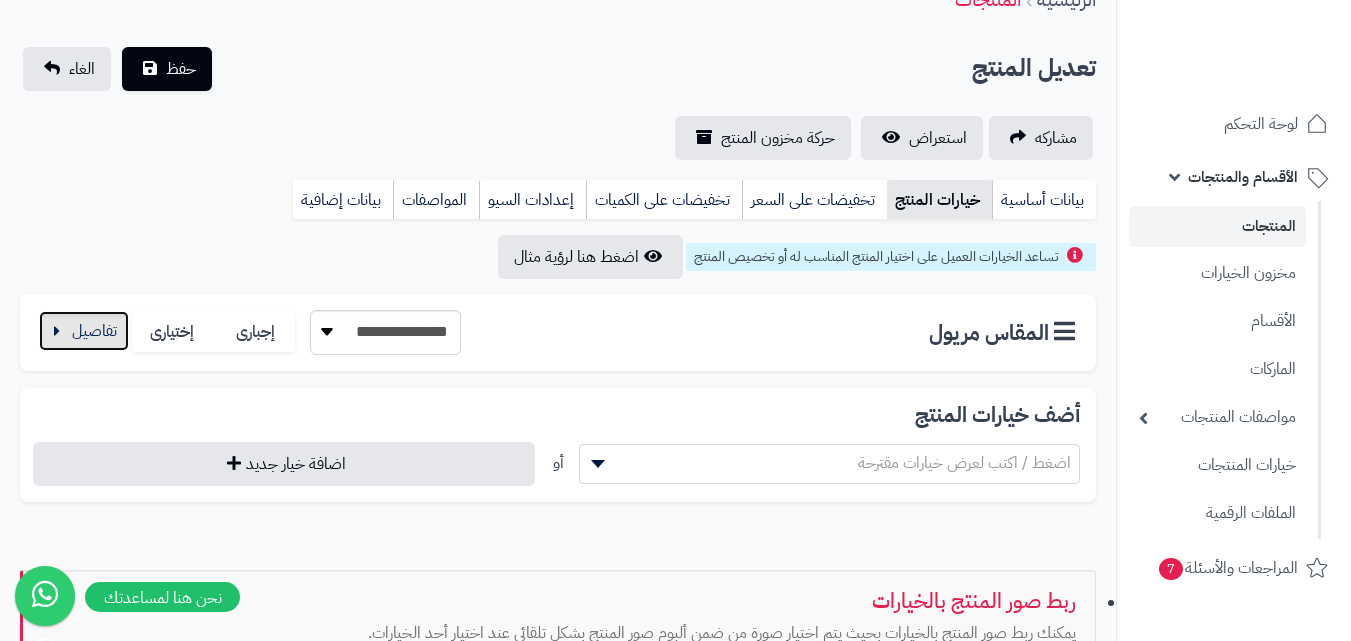click at bounding box center [84, 331] 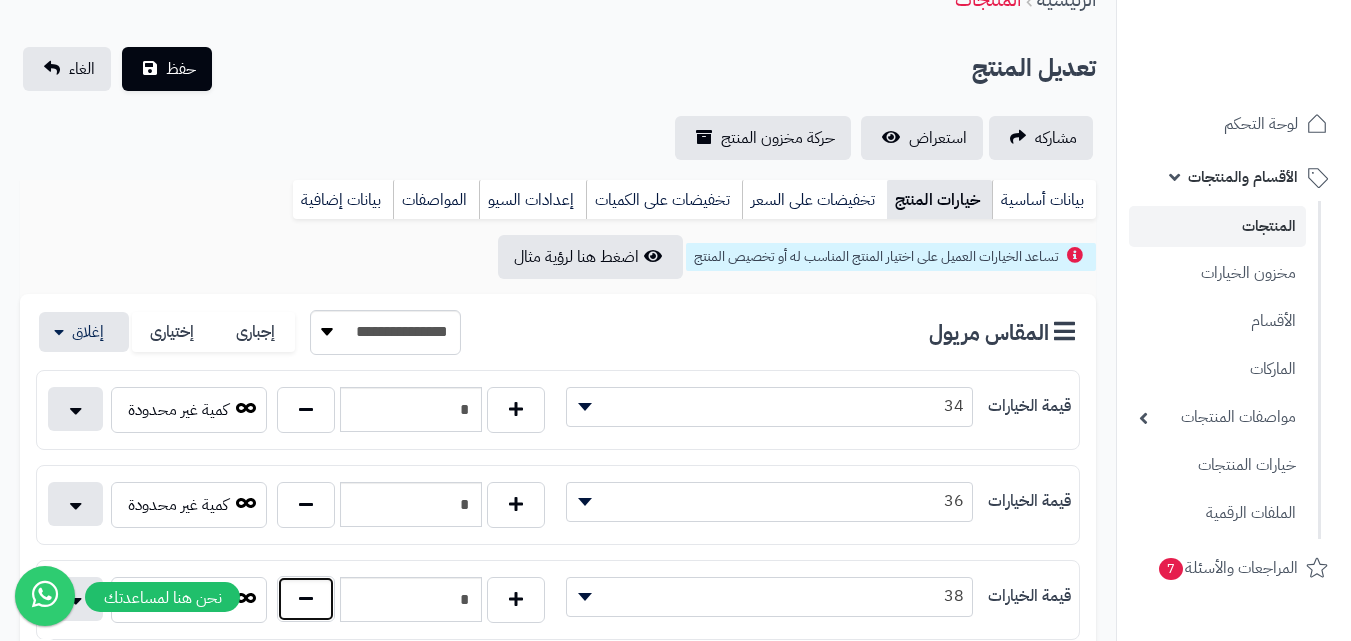 click at bounding box center (306, 599) 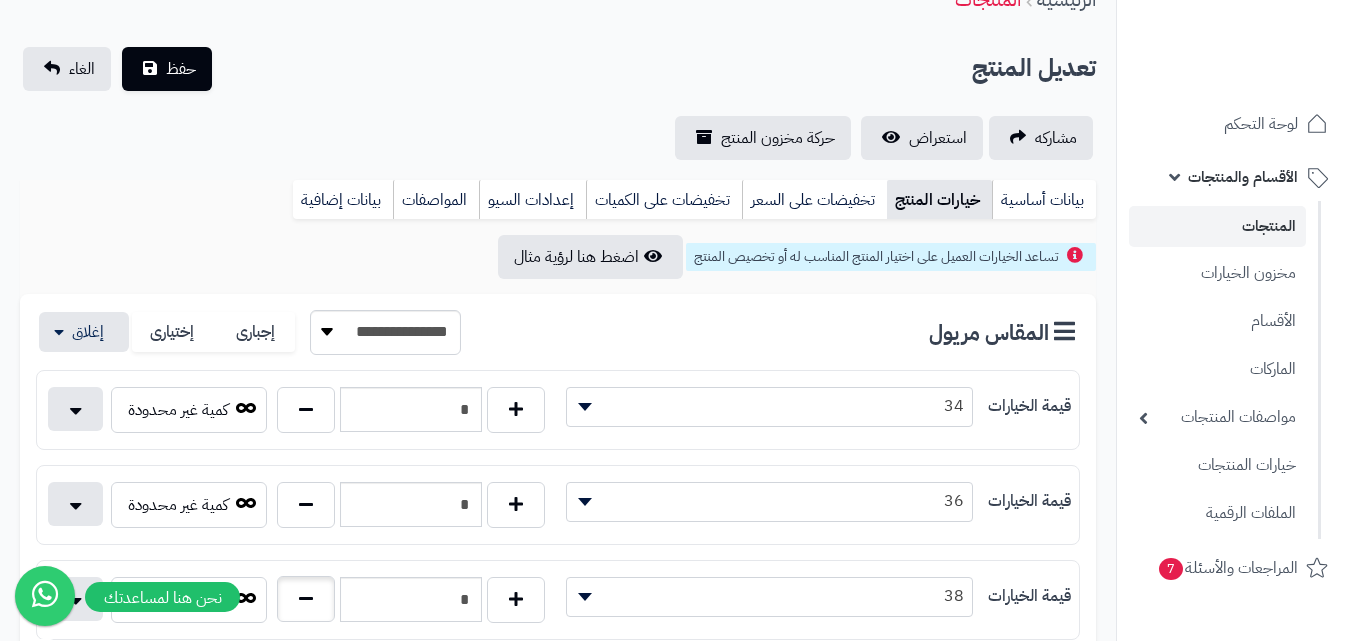 type on "*" 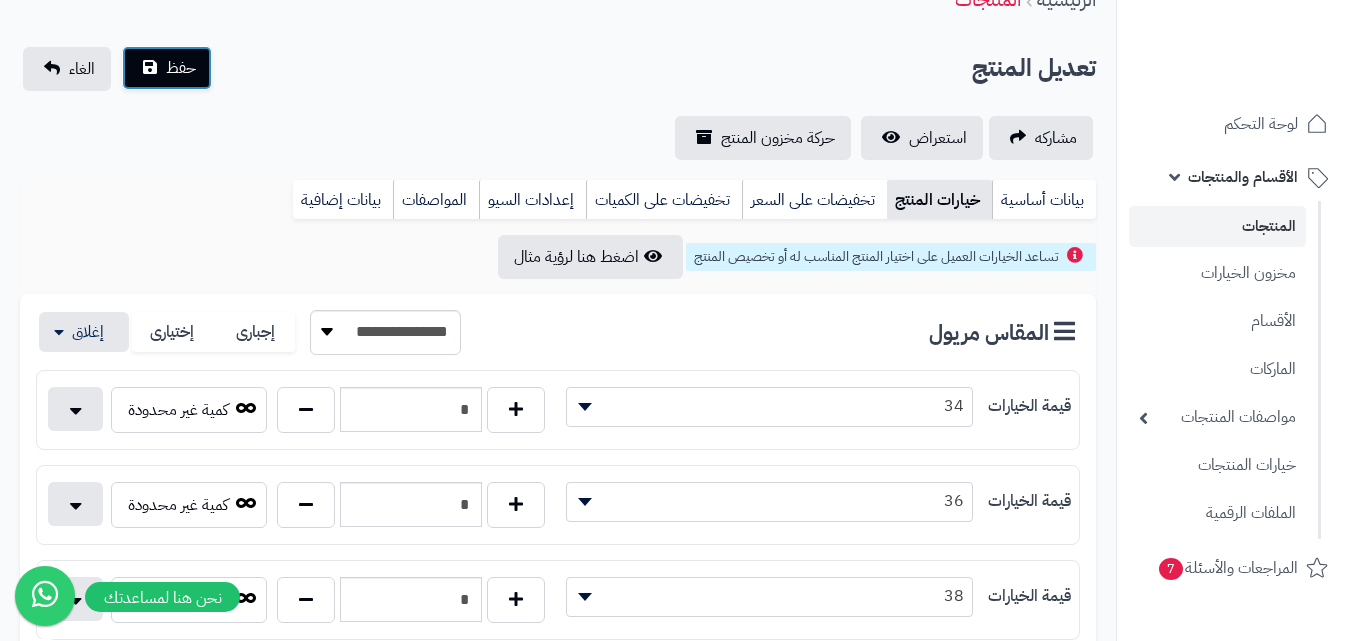 click on "حفظ" at bounding box center [167, 68] 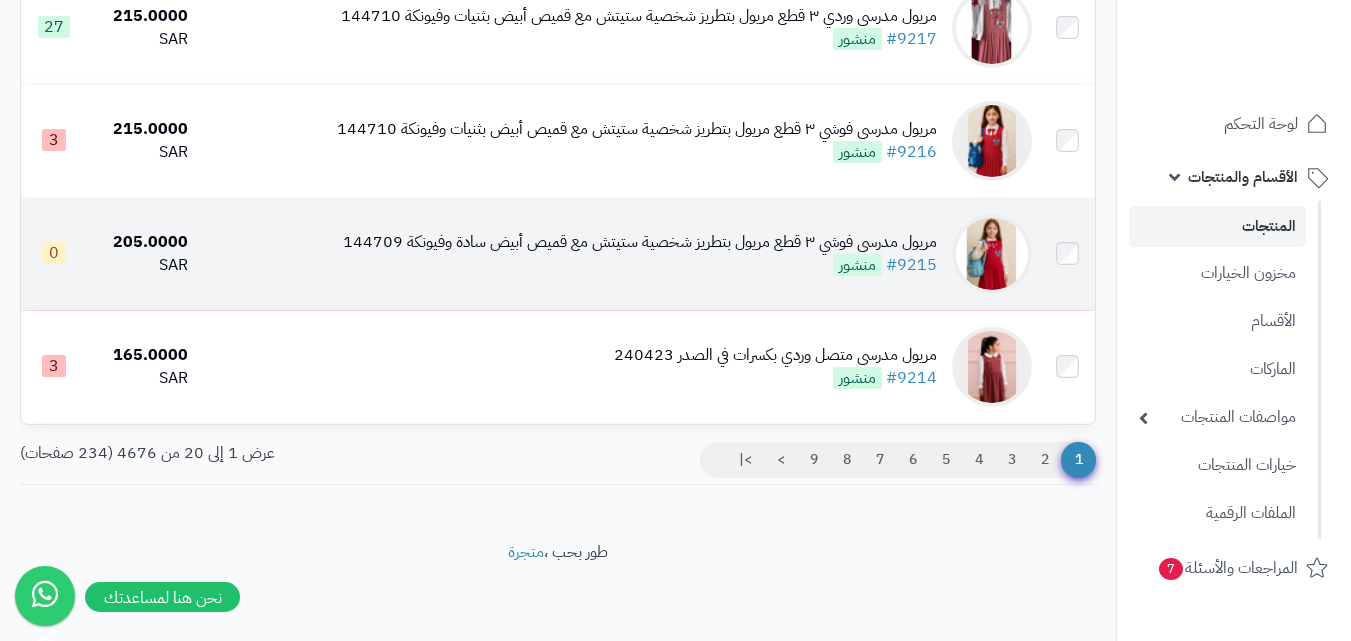 scroll, scrollTop: 2202, scrollLeft: 0, axis: vertical 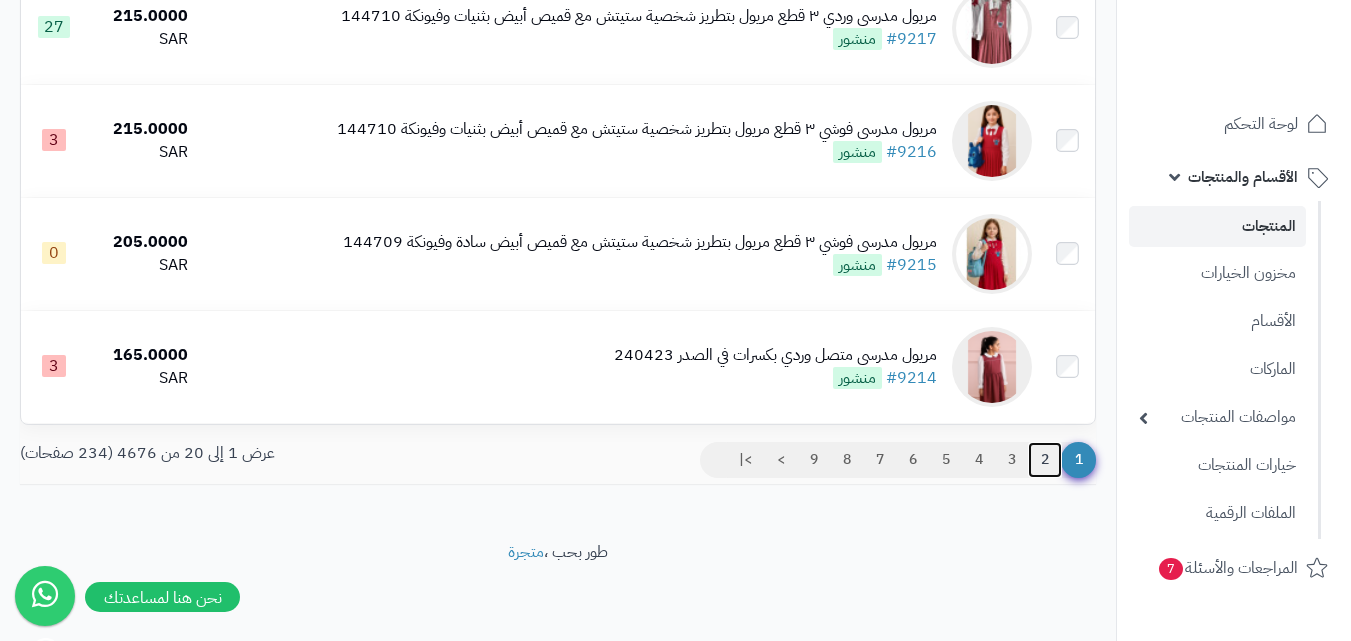 click on "2" at bounding box center [1045, 460] 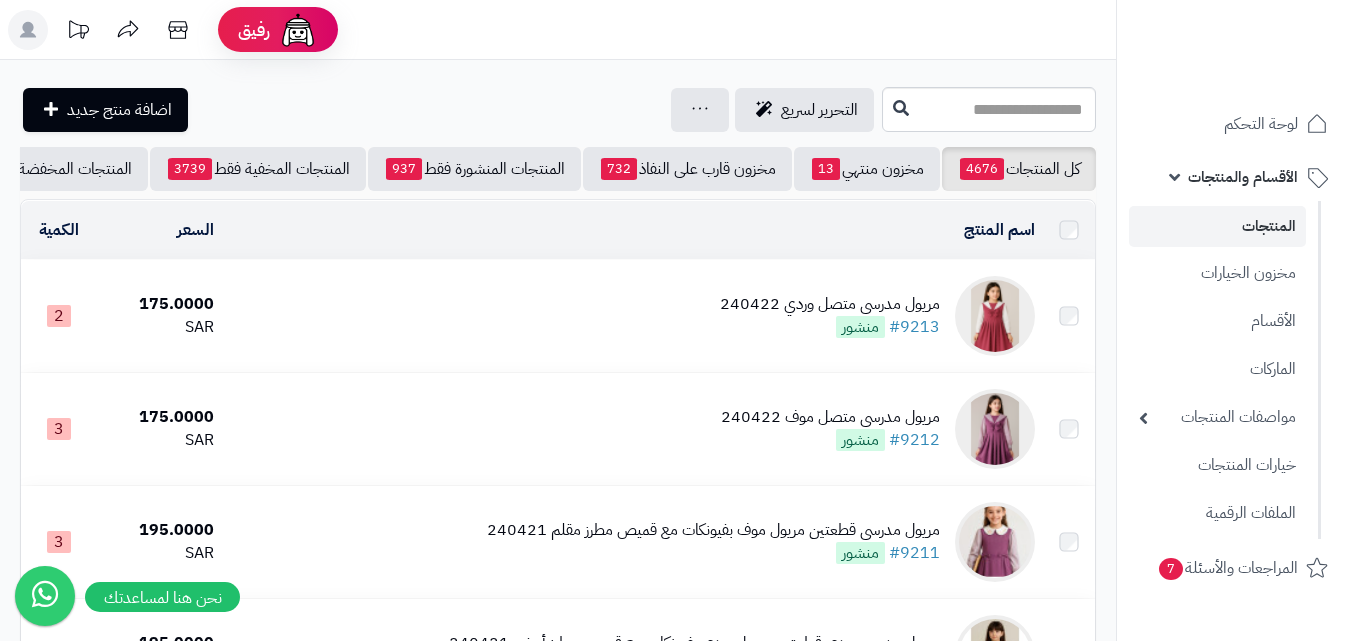 scroll, scrollTop: 0, scrollLeft: 0, axis: both 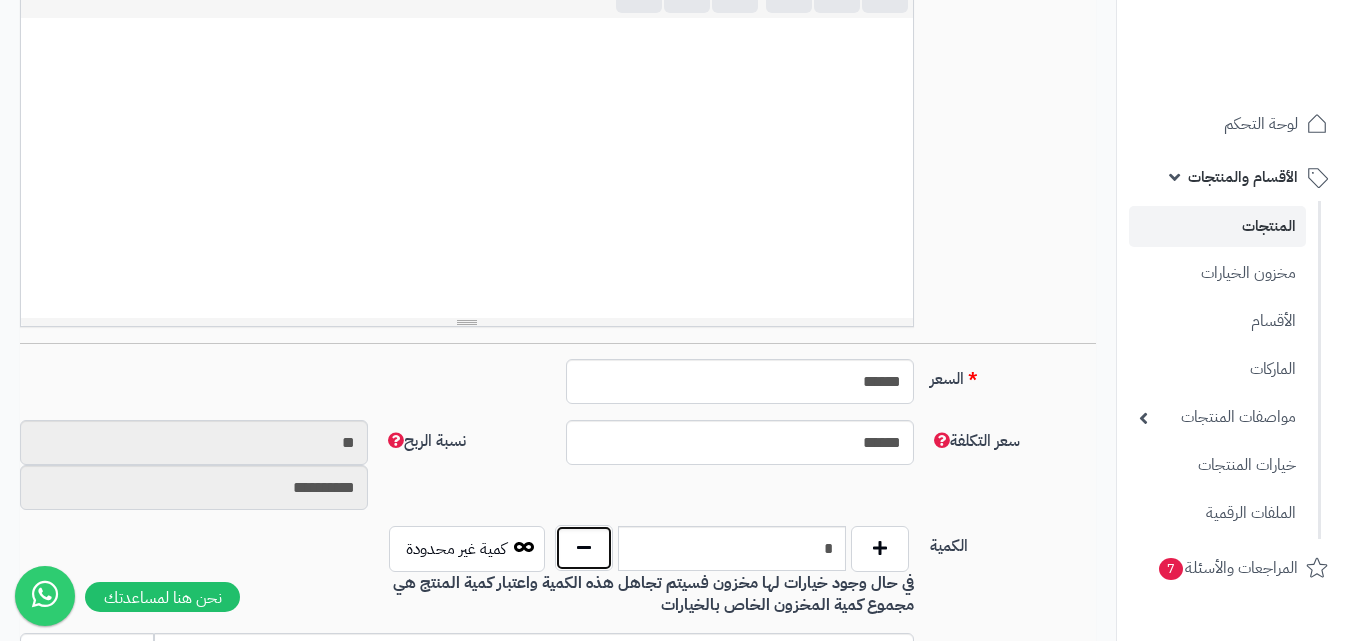 click at bounding box center (584, 548) 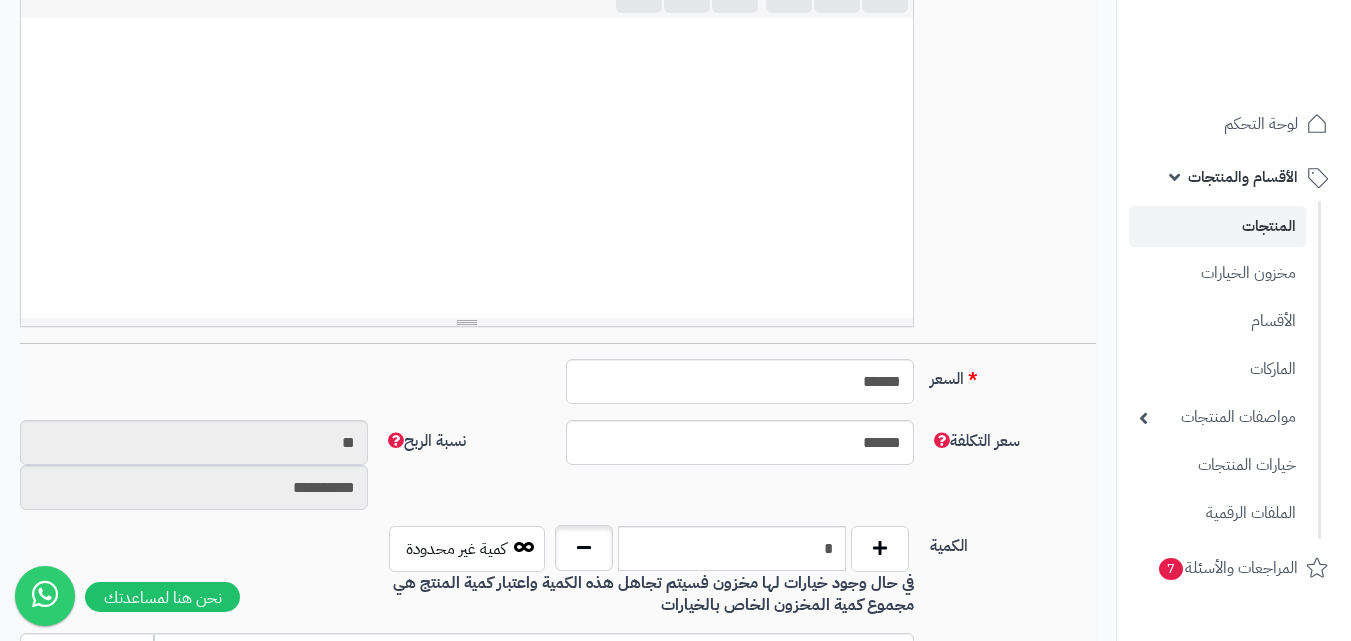 type on "*" 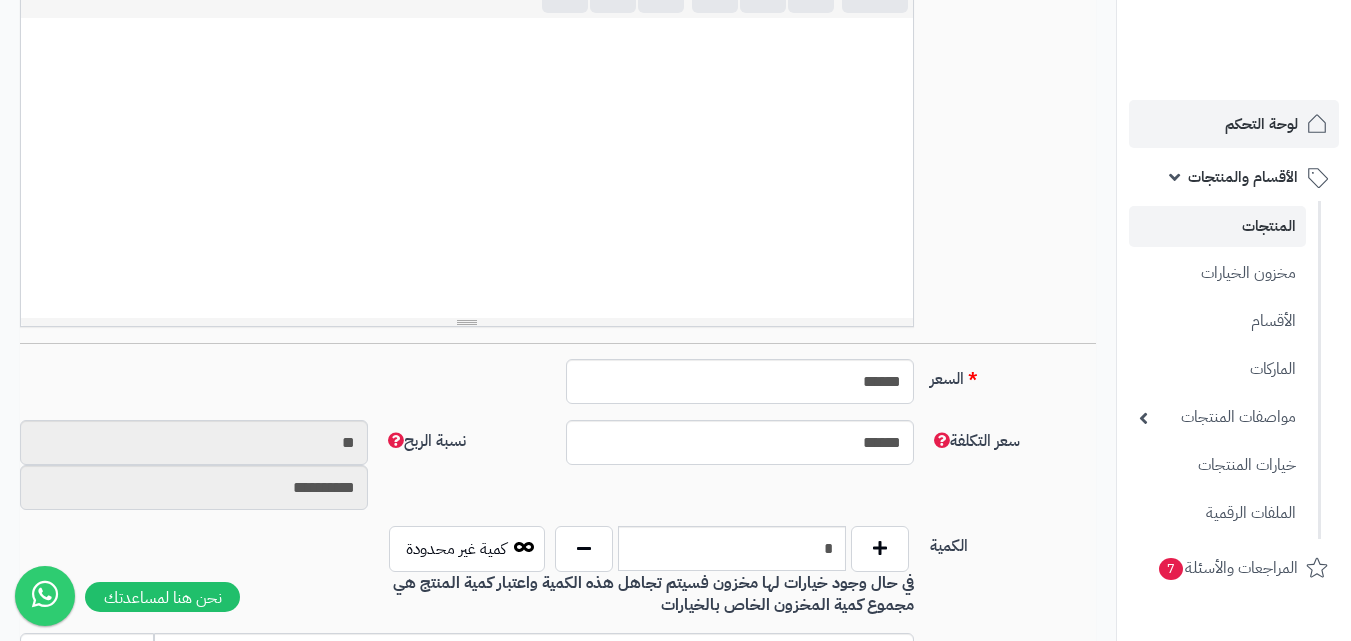 scroll, scrollTop: 0, scrollLeft: 0, axis: both 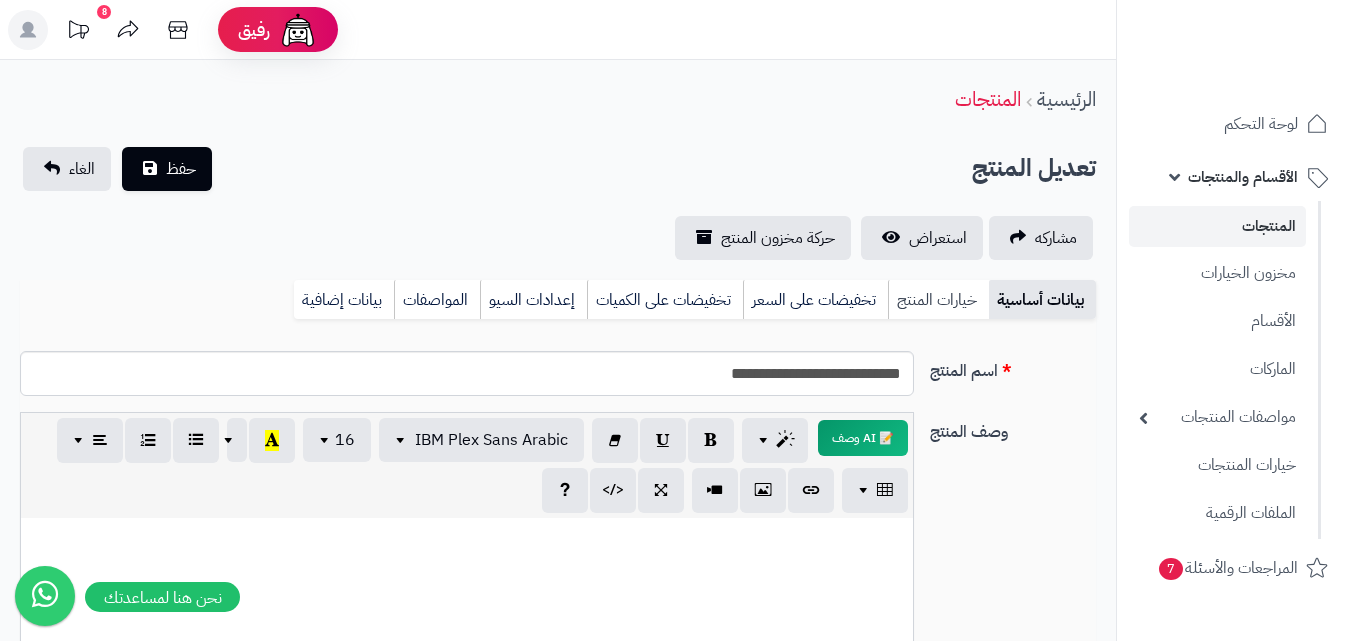 click on "خيارات المنتج" at bounding box center (938, 300) 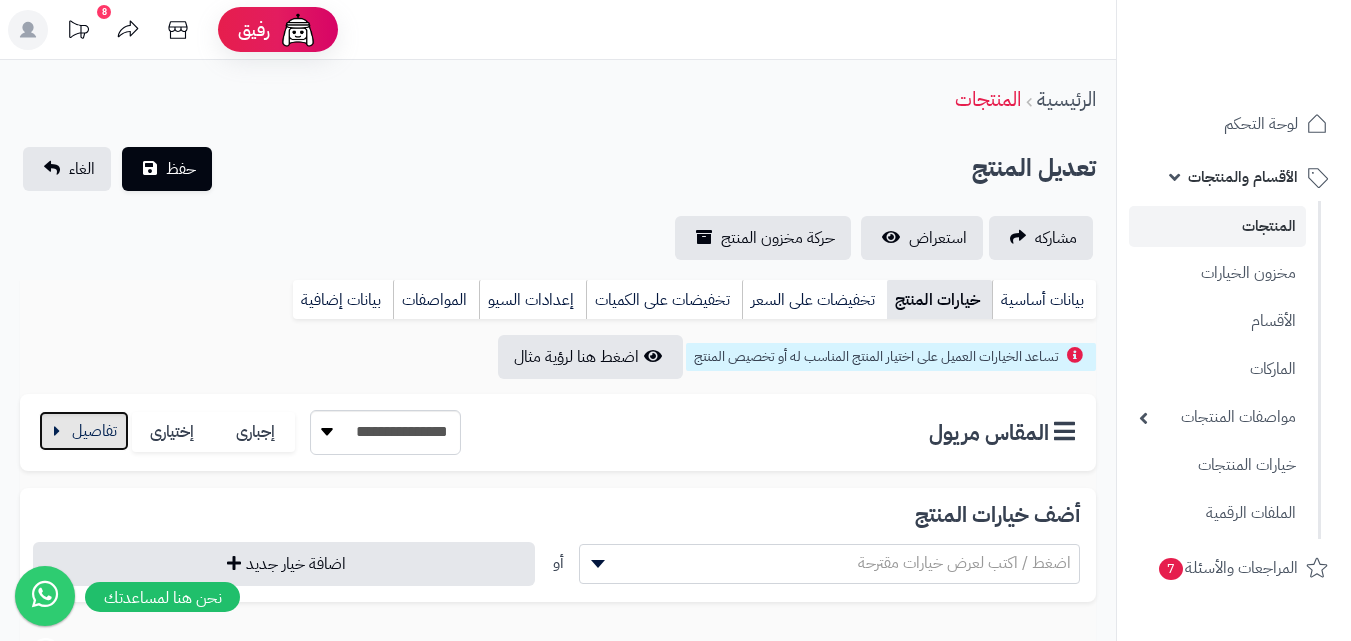 click at bounding box center [84, 431] 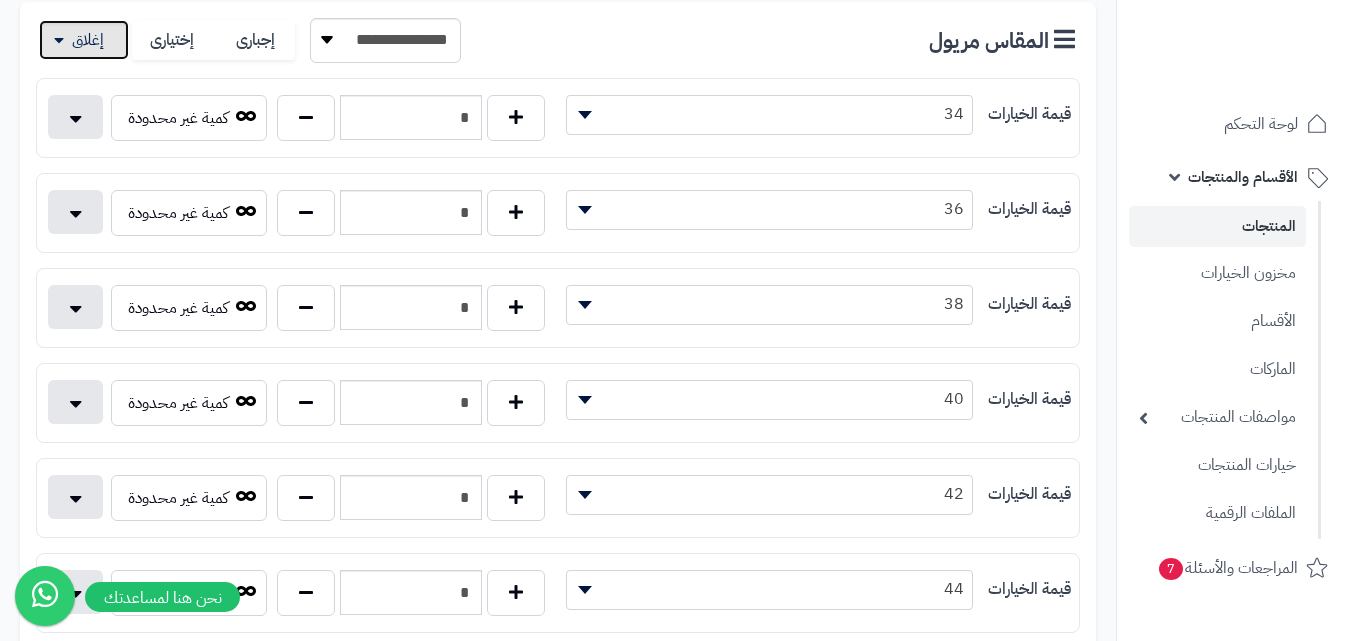 scroll, scrollTop: 400, scrollLeft: 0, axis: vertical 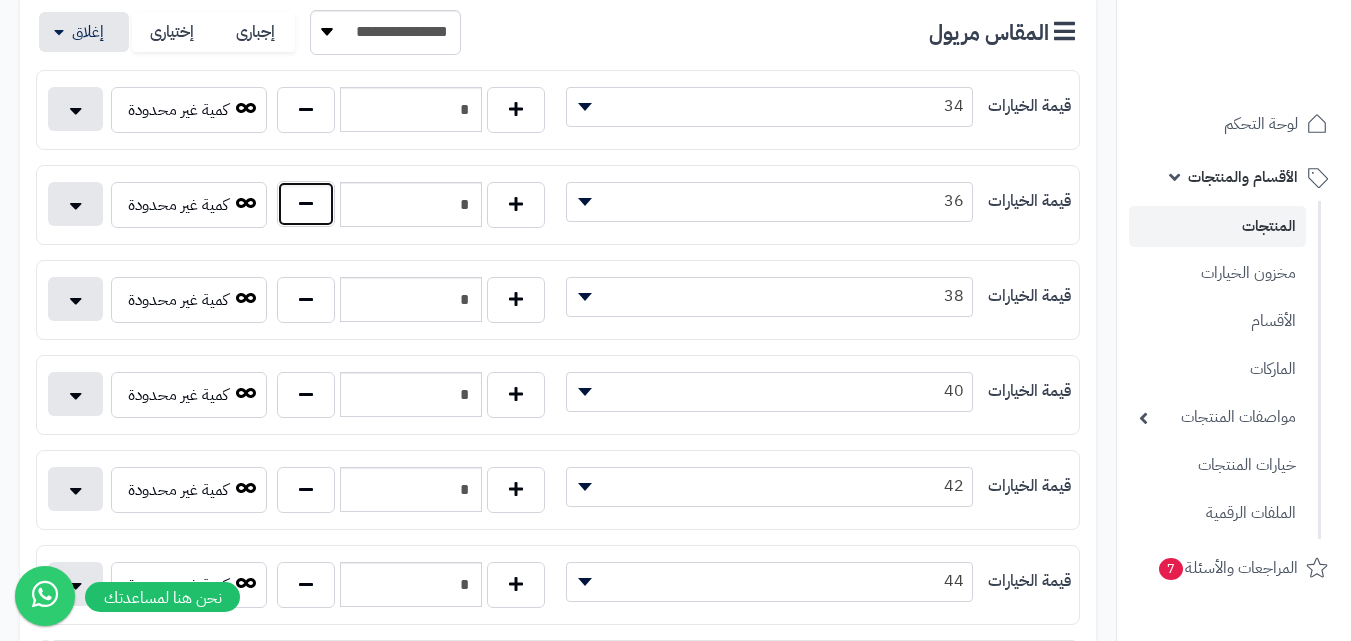 click at bounding box center [306, 204] 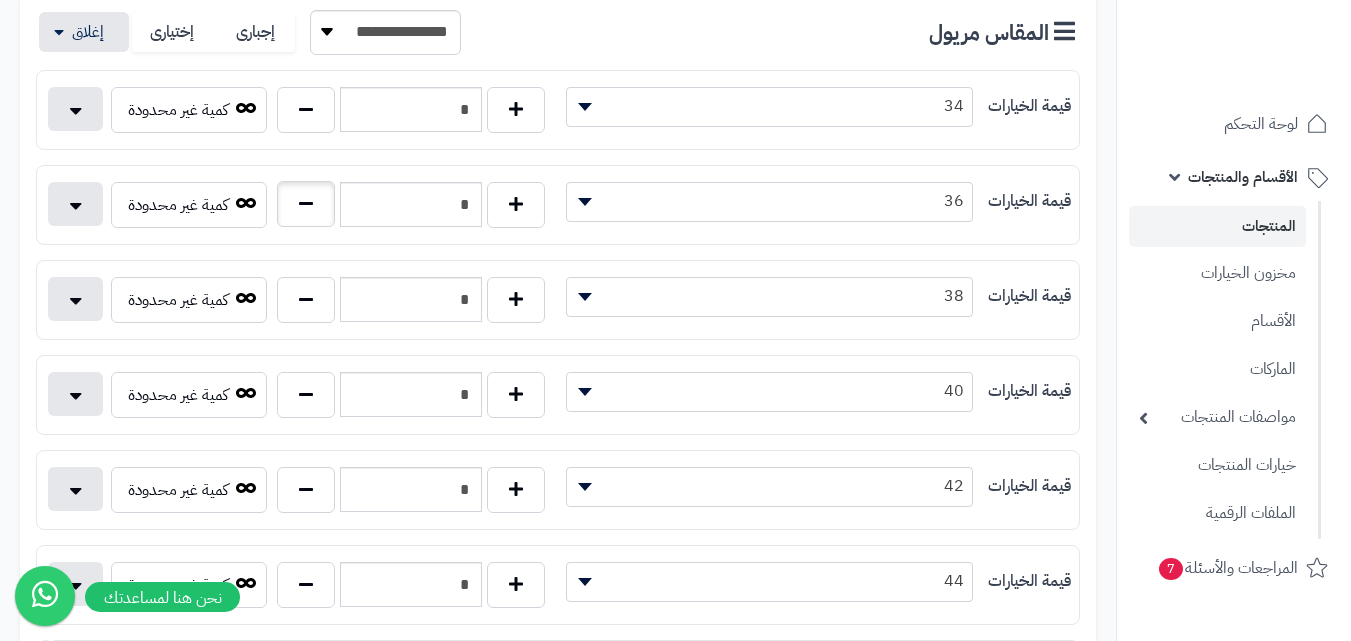type on "*" 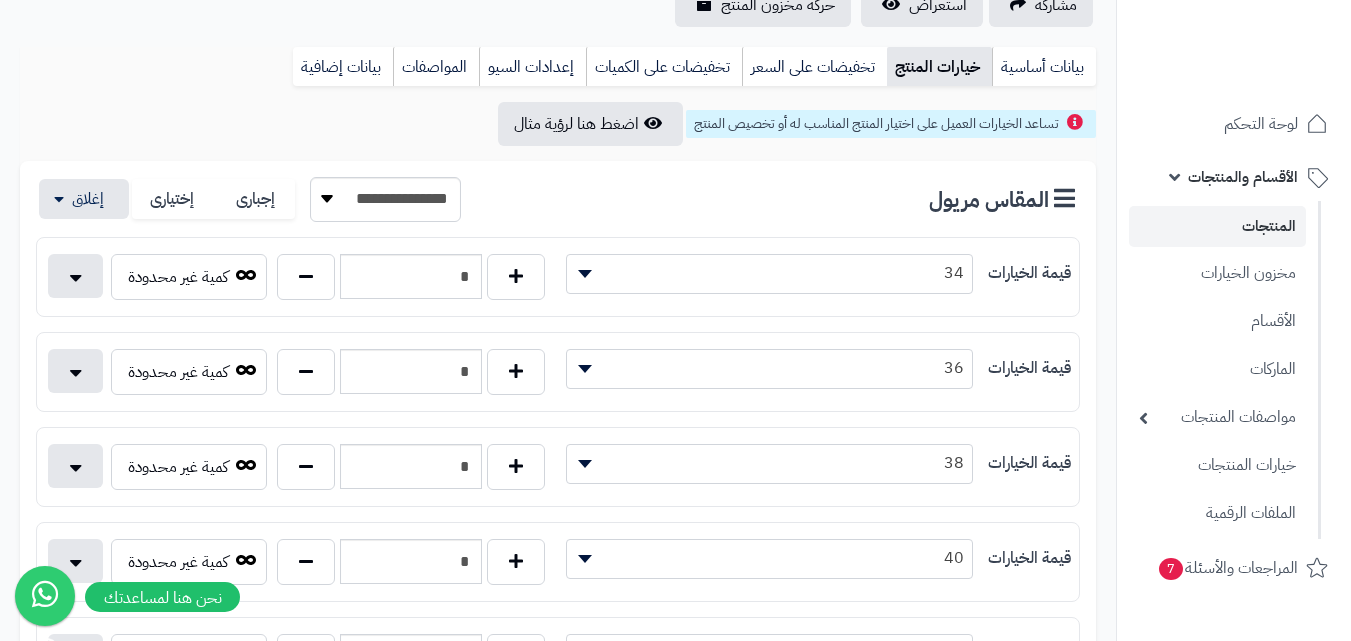 scroll, scrollTop: 0, scrollLeft: 0, axis: both 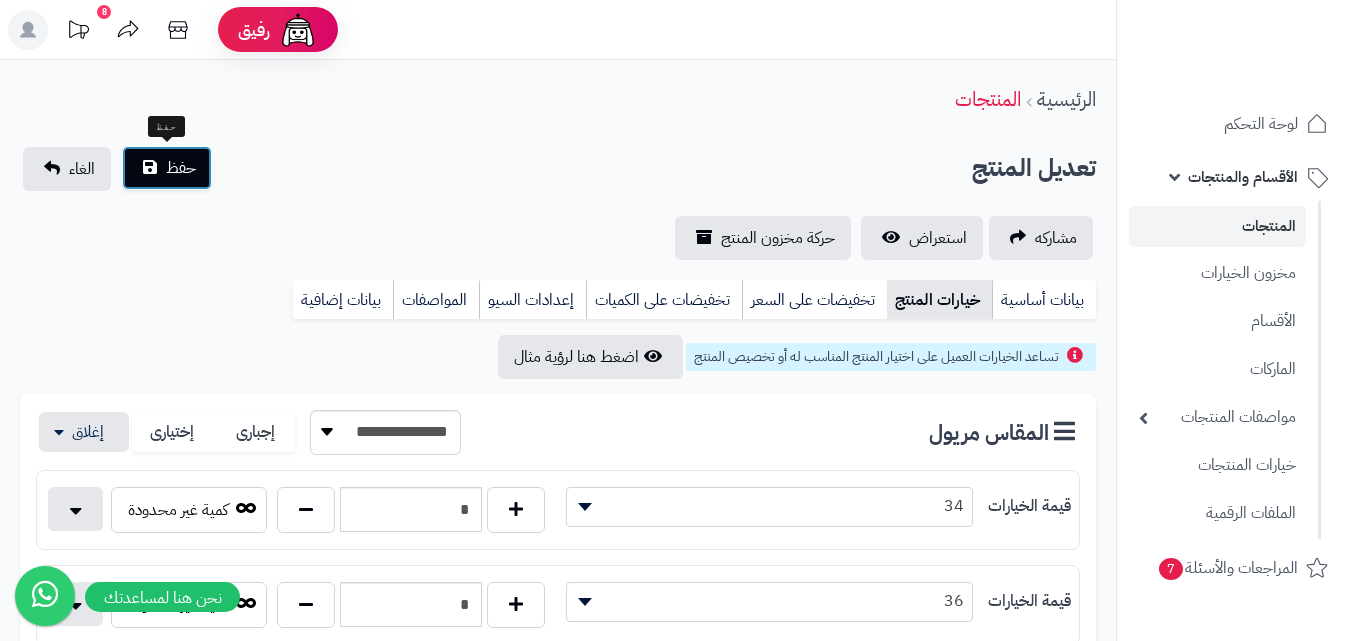 click on "حفظ" at bounding box center (167, 168) 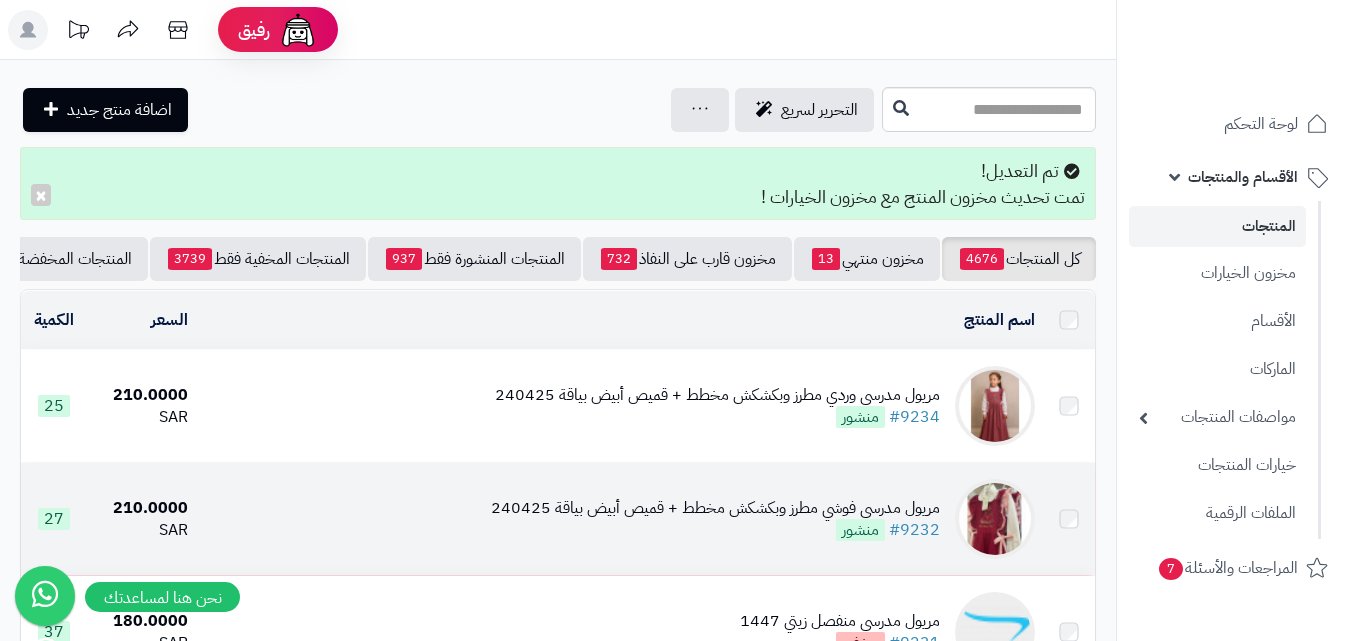 scroll, scrollTop: 0, scrollLeft: 0, axis: both 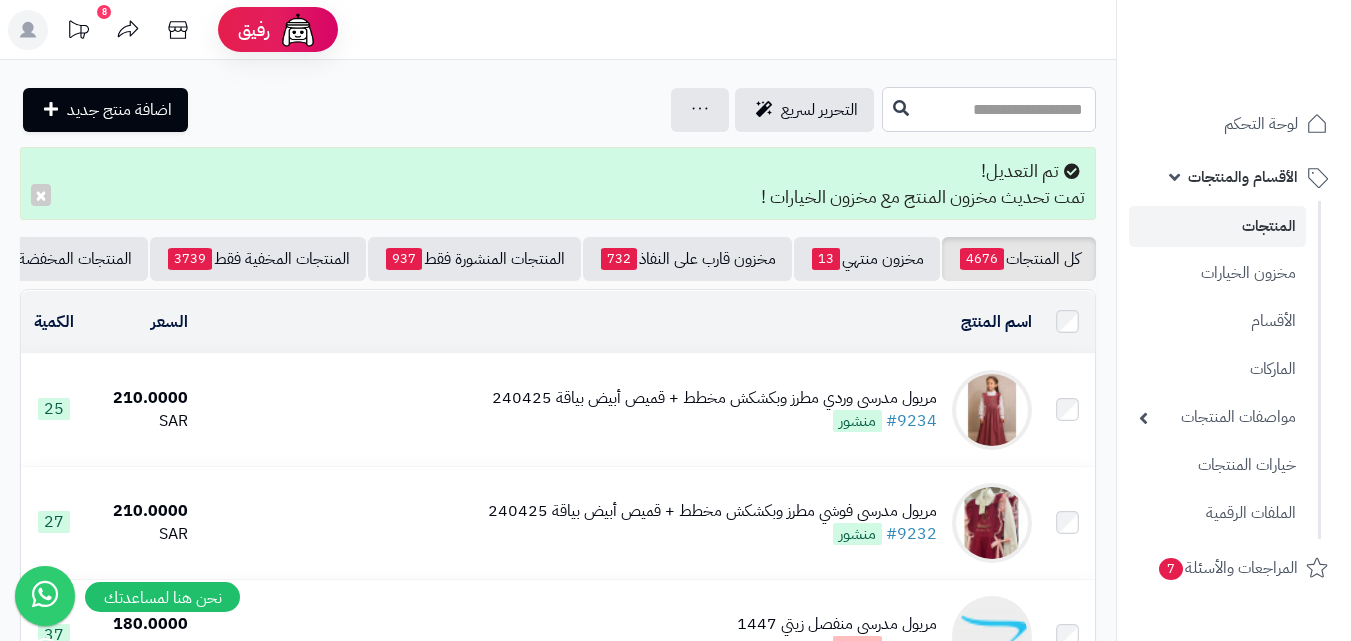 click at bounding box center (989, 109) 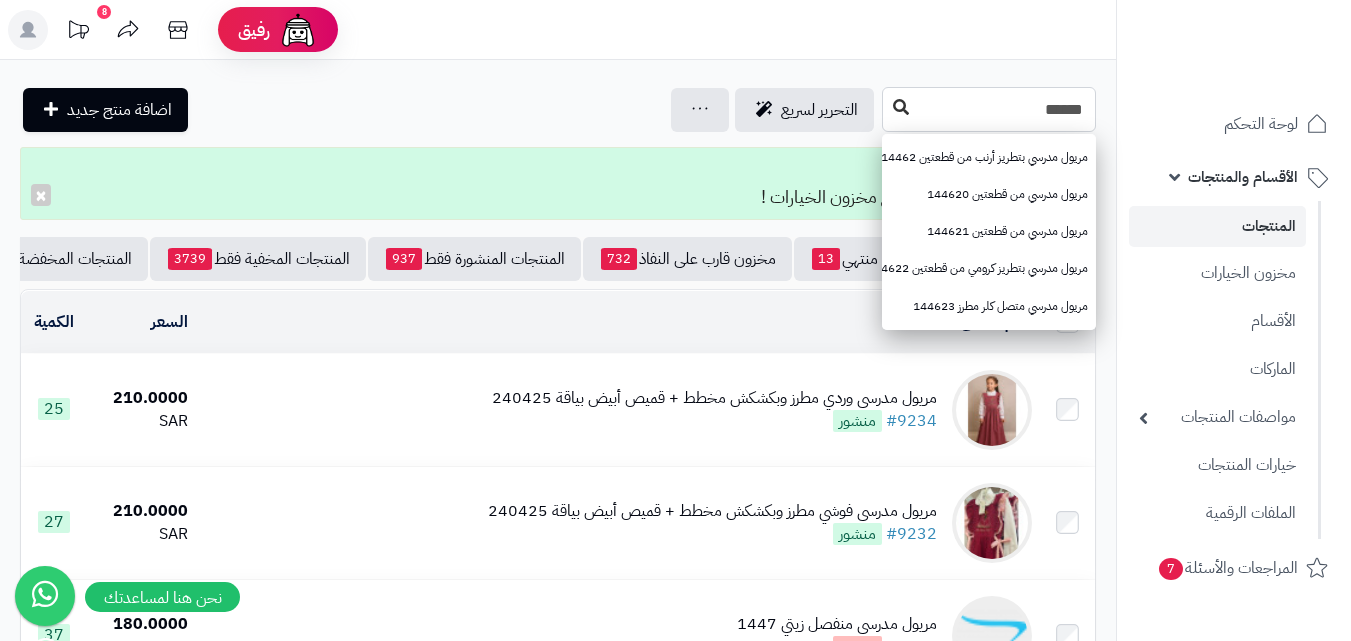 type on "******" 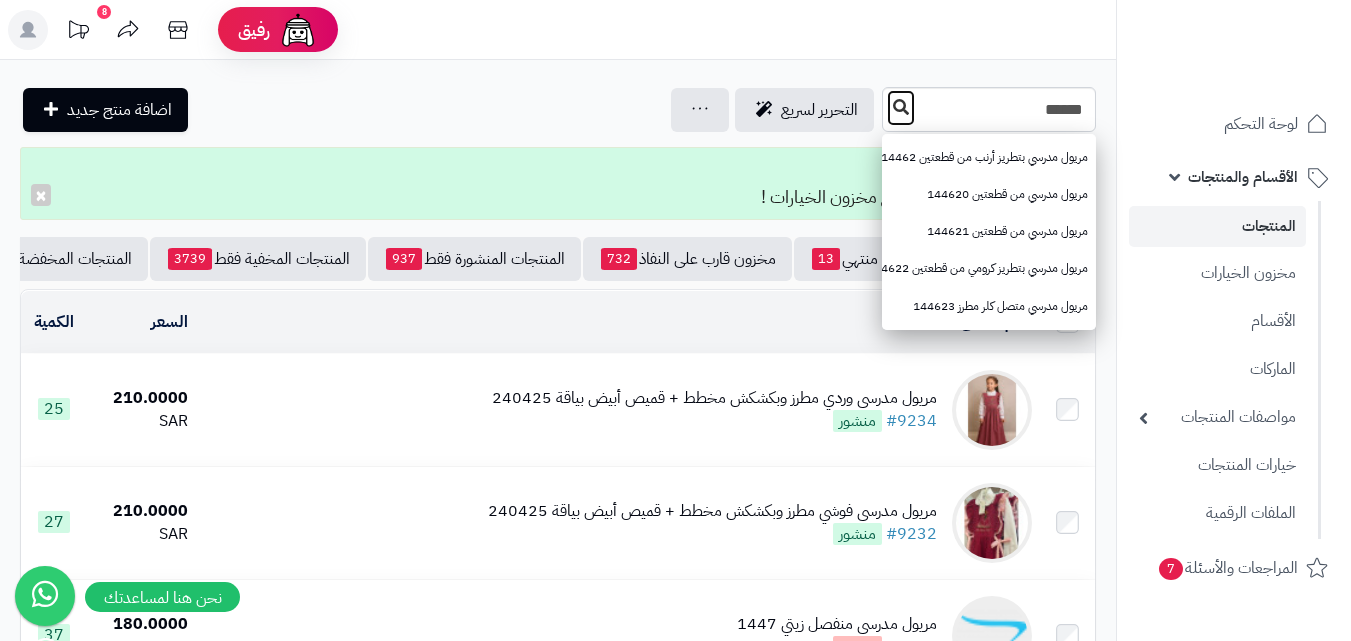 click at bounding box center [901, 107] 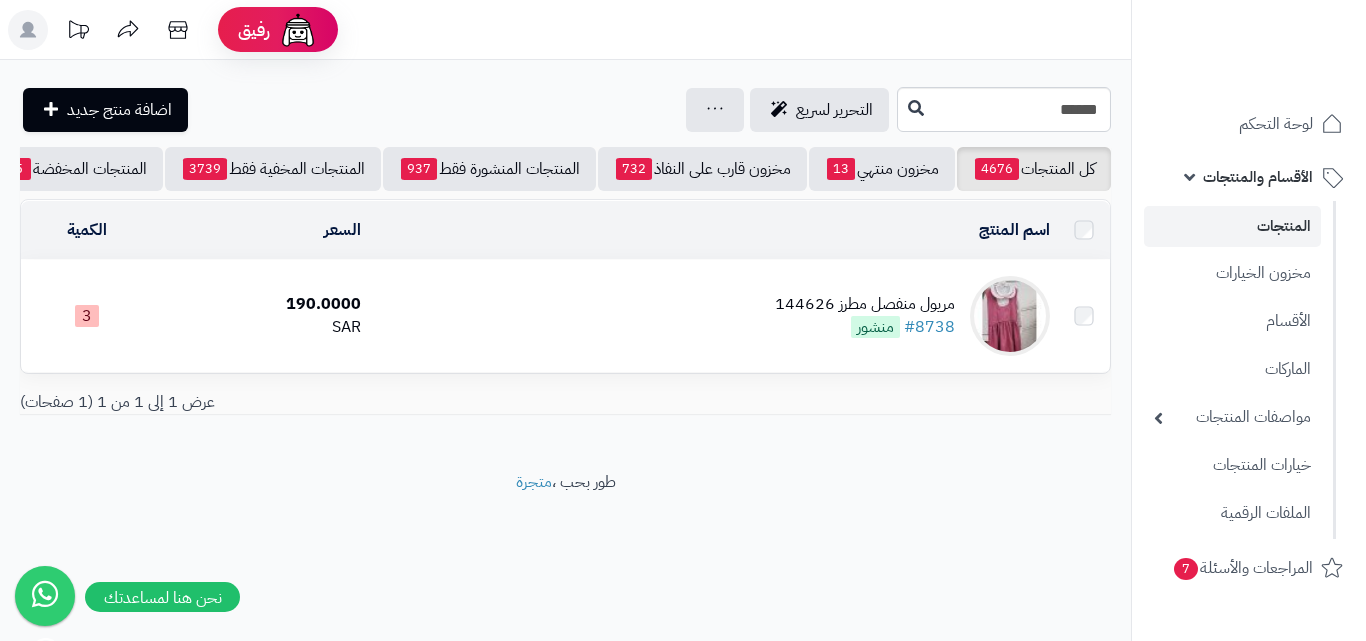 scroll, scrollTop: 0, scrollLeft: 0, axis: both 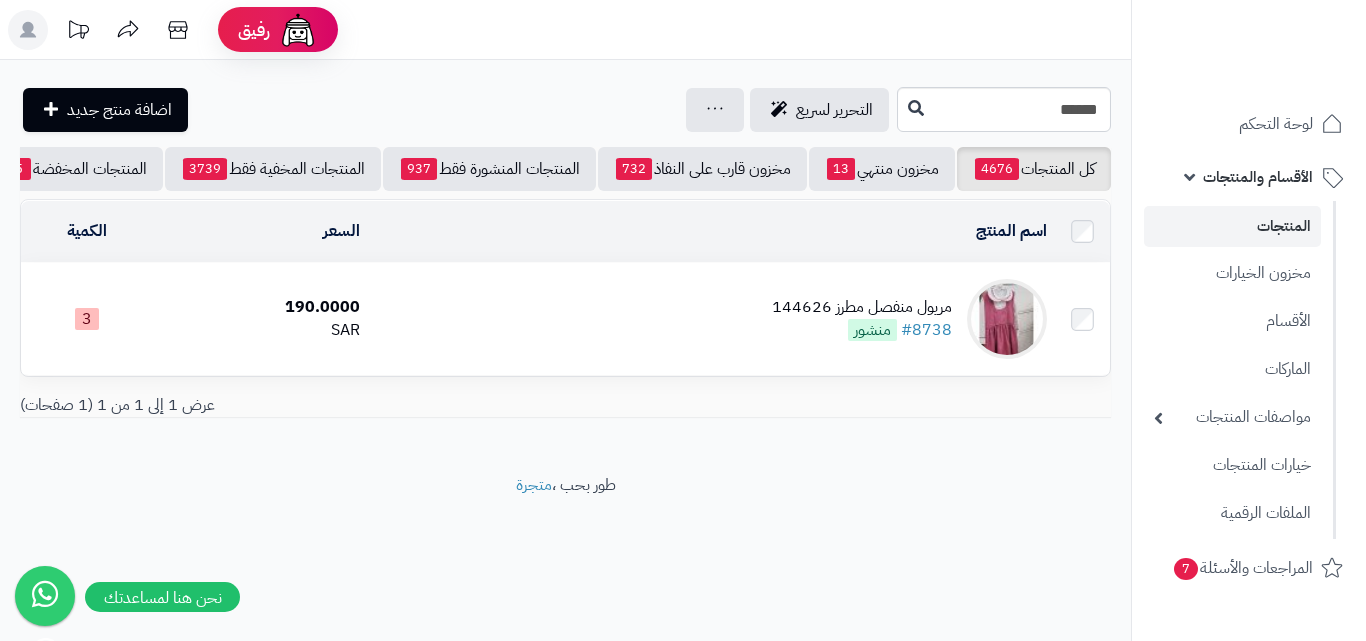 click on "مريول منفصل مطرز 144626
#8738
منشور" at bounding box center (711, 319) 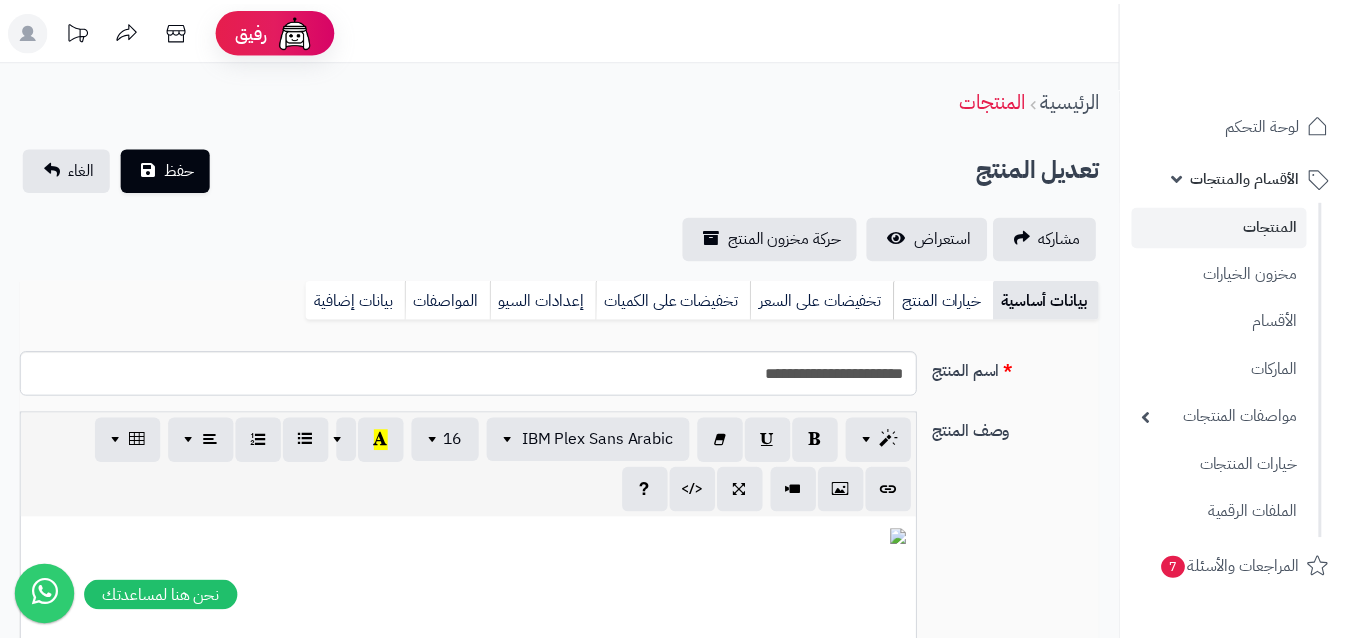 scroll, scrollTop: 0, scrollLeft: 0, axis: both 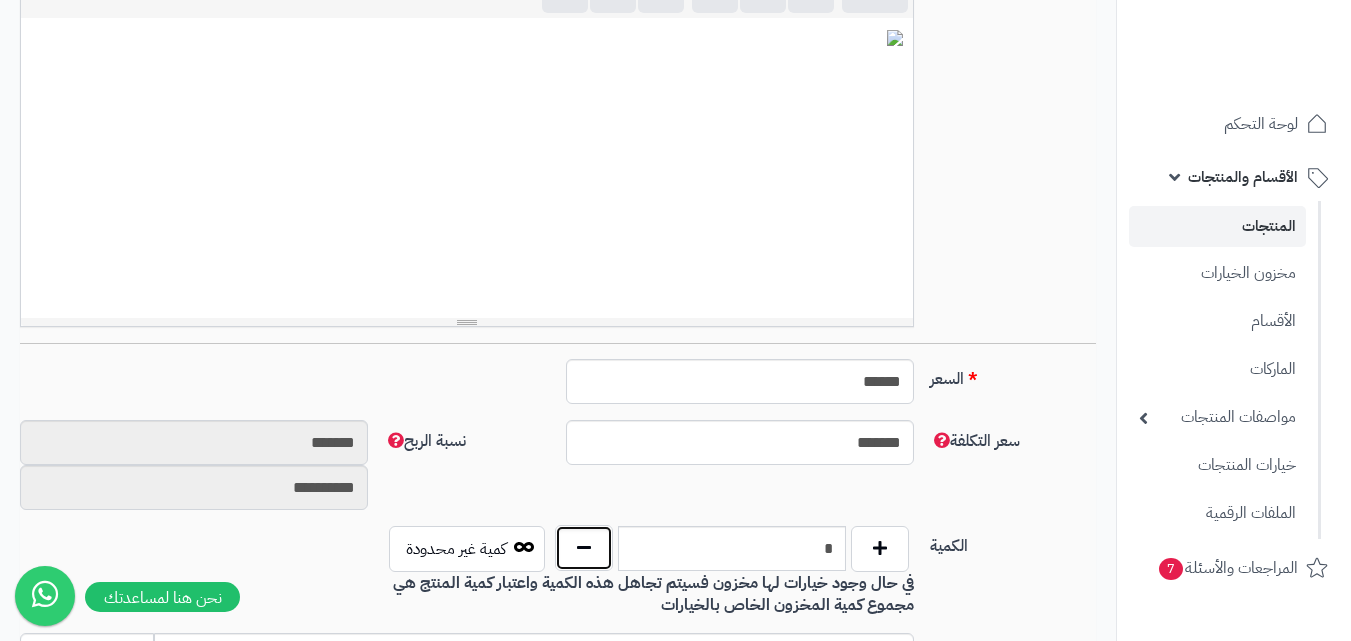click at bounding box center (584, 548) 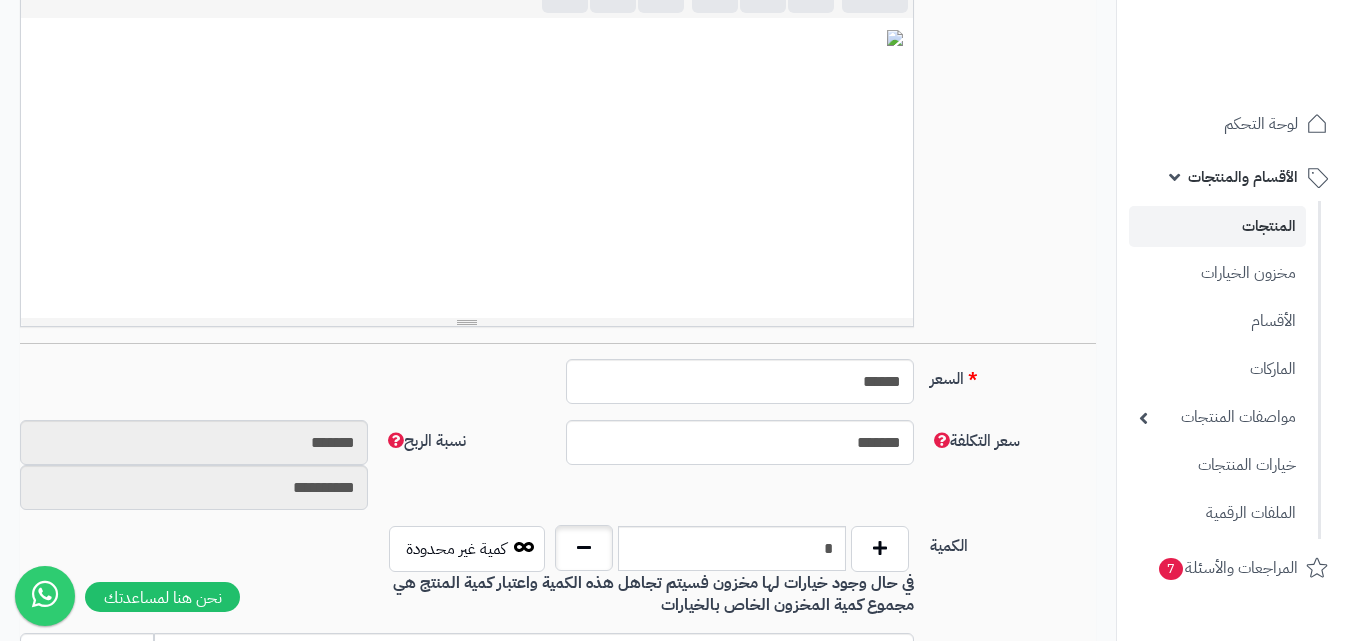 type on "*" 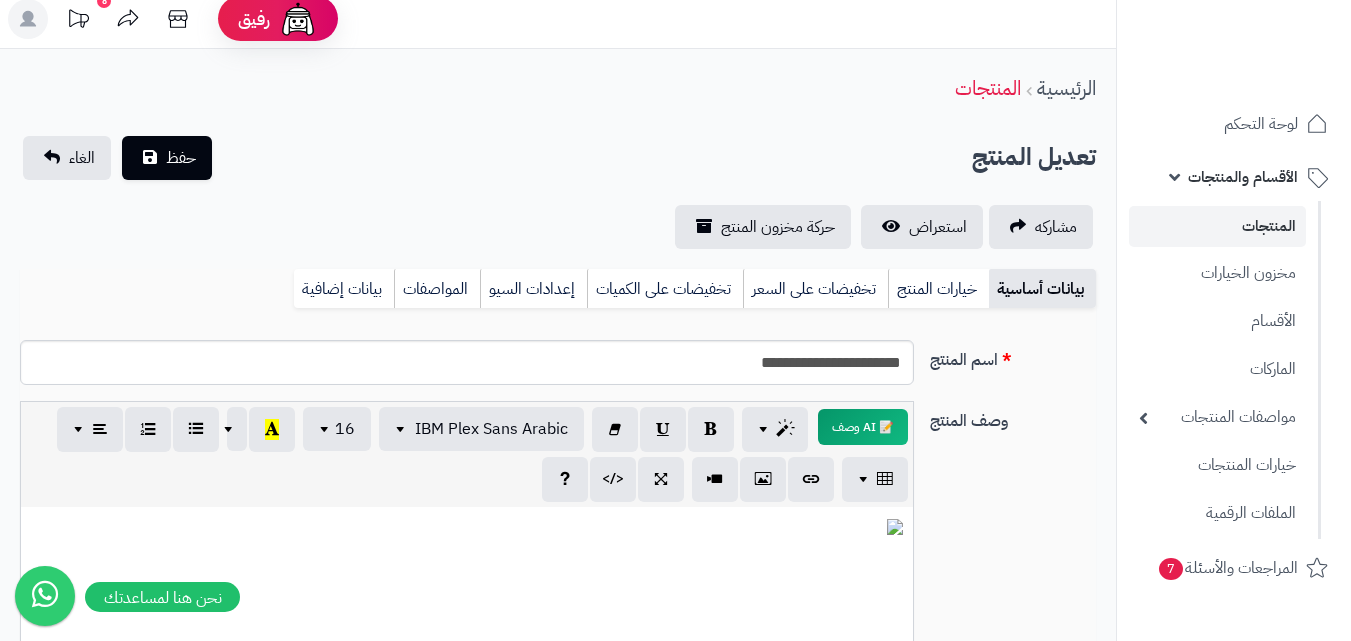 scroll, scrollTop: 0, scrollLeft: 0, axis: both 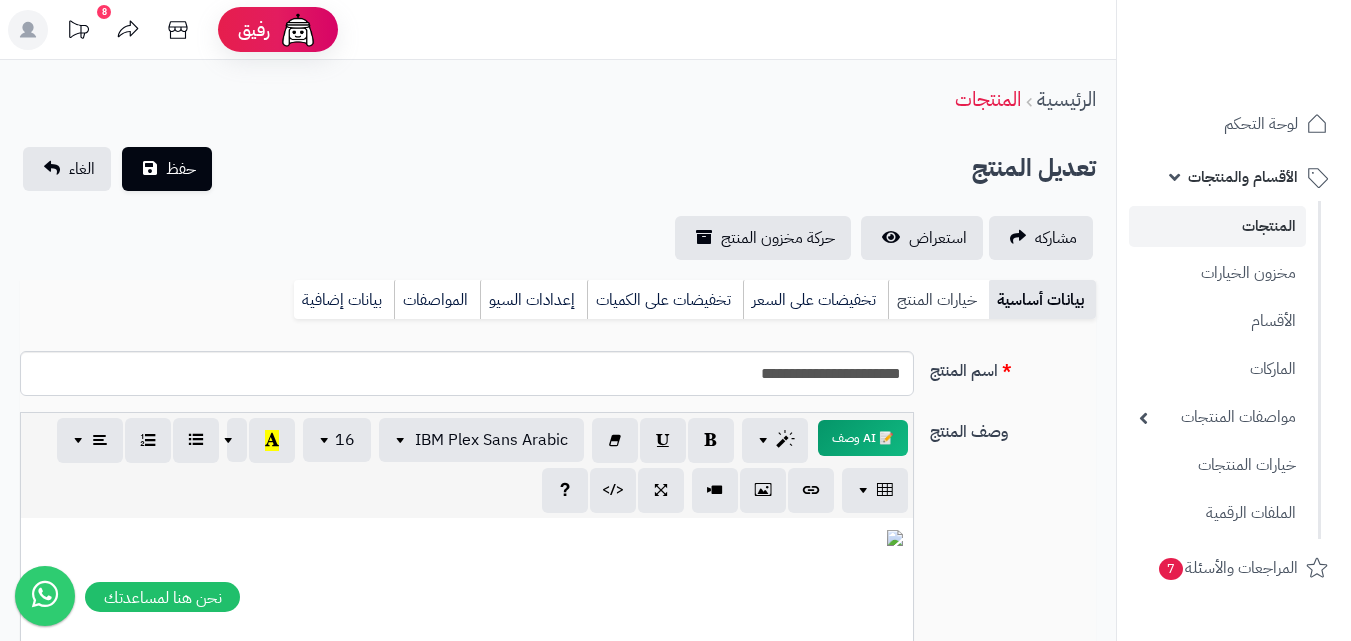 click on "خيارات المنتج" at bounding box center (938, 300) 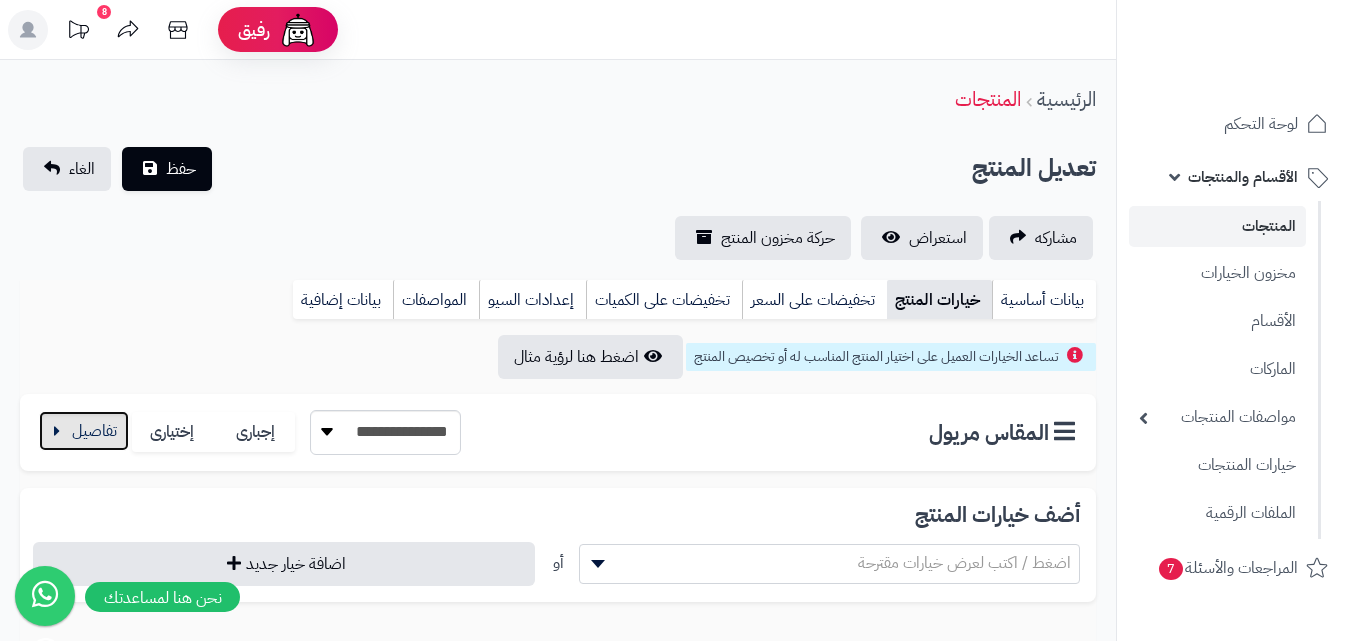click at bounding box center [84, 431] 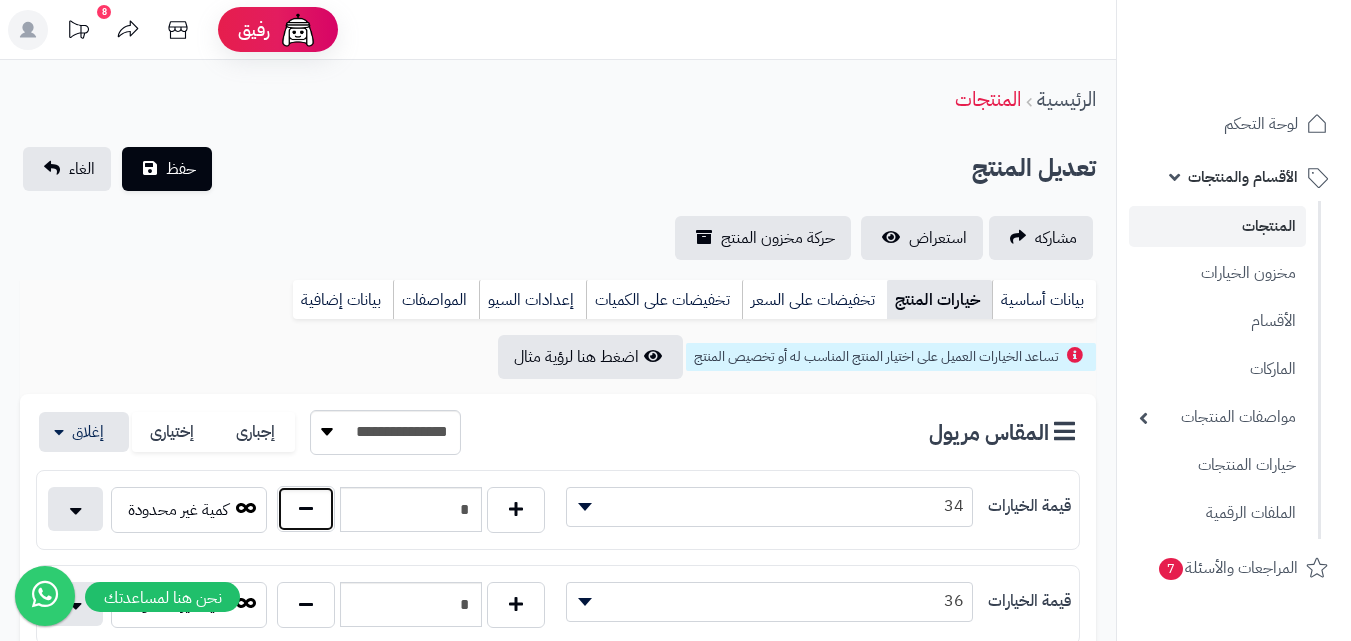 click at bounding box center (306, 509) 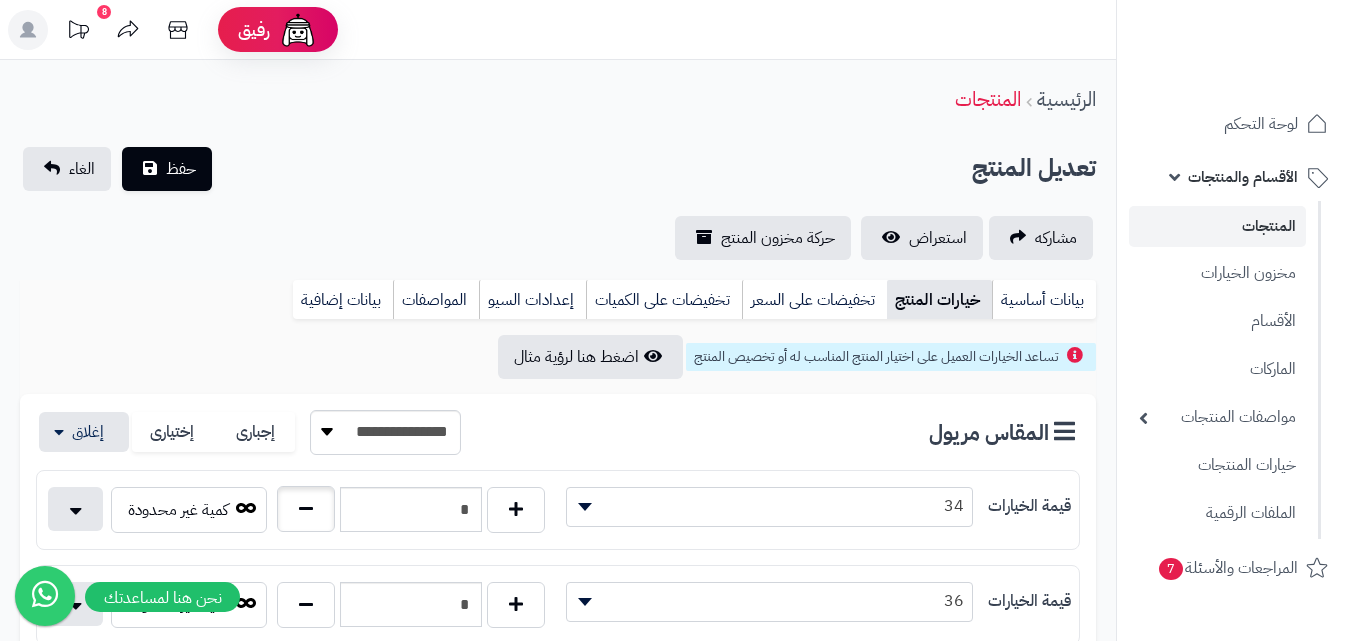 type on "*" 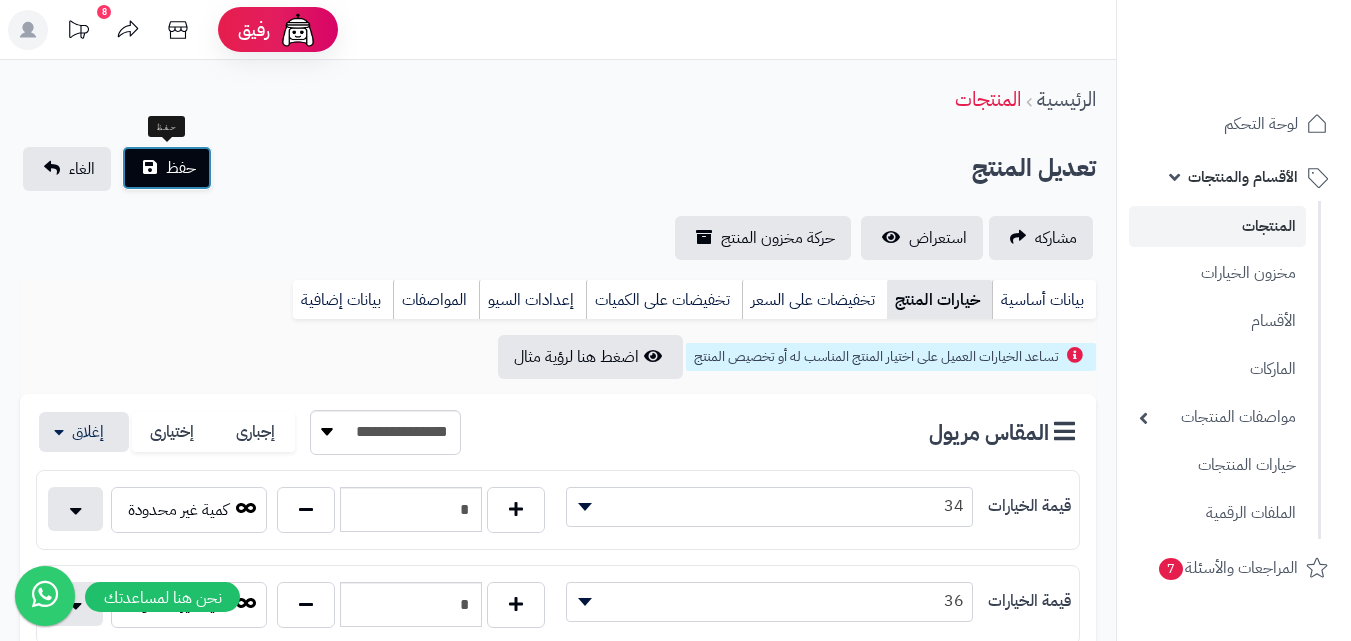 click on "حفظ" at bounding box center (181, 168) 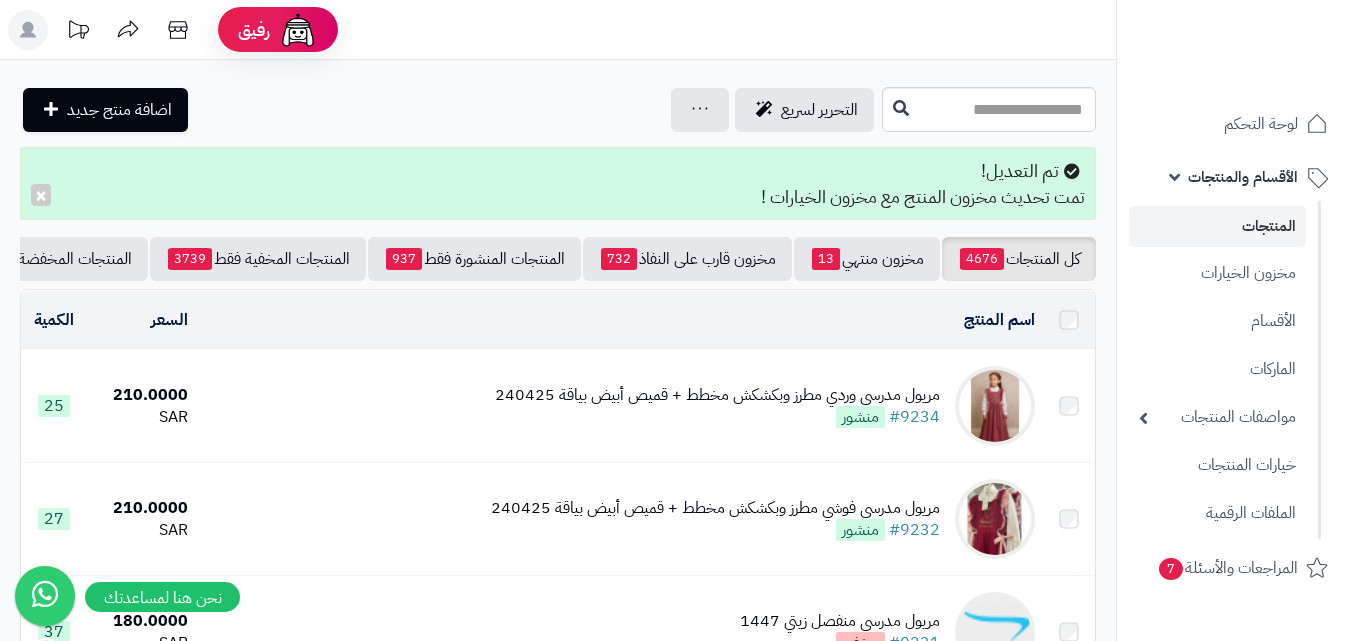 scroll, scrollTop: 0, scrollLeft: 0, axis: both 